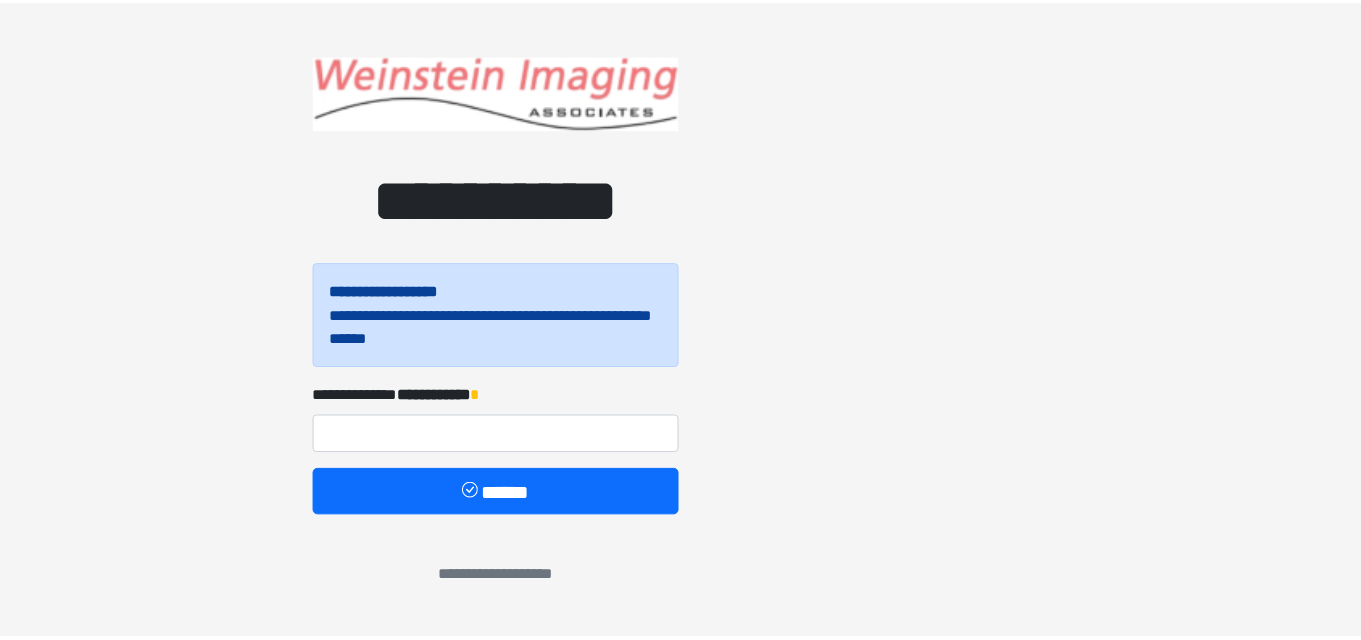 scroll, scrollTop: 0, scrollLeft: 0, axis: both 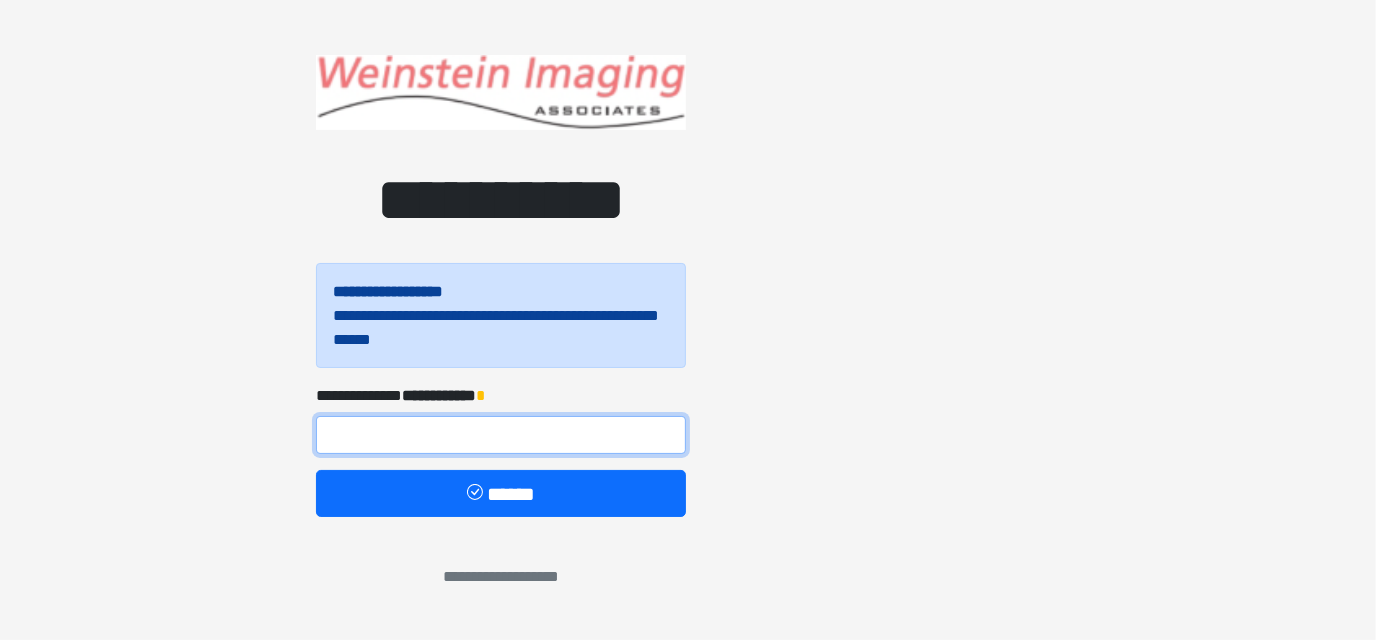 click at bounding box center [501, 435] 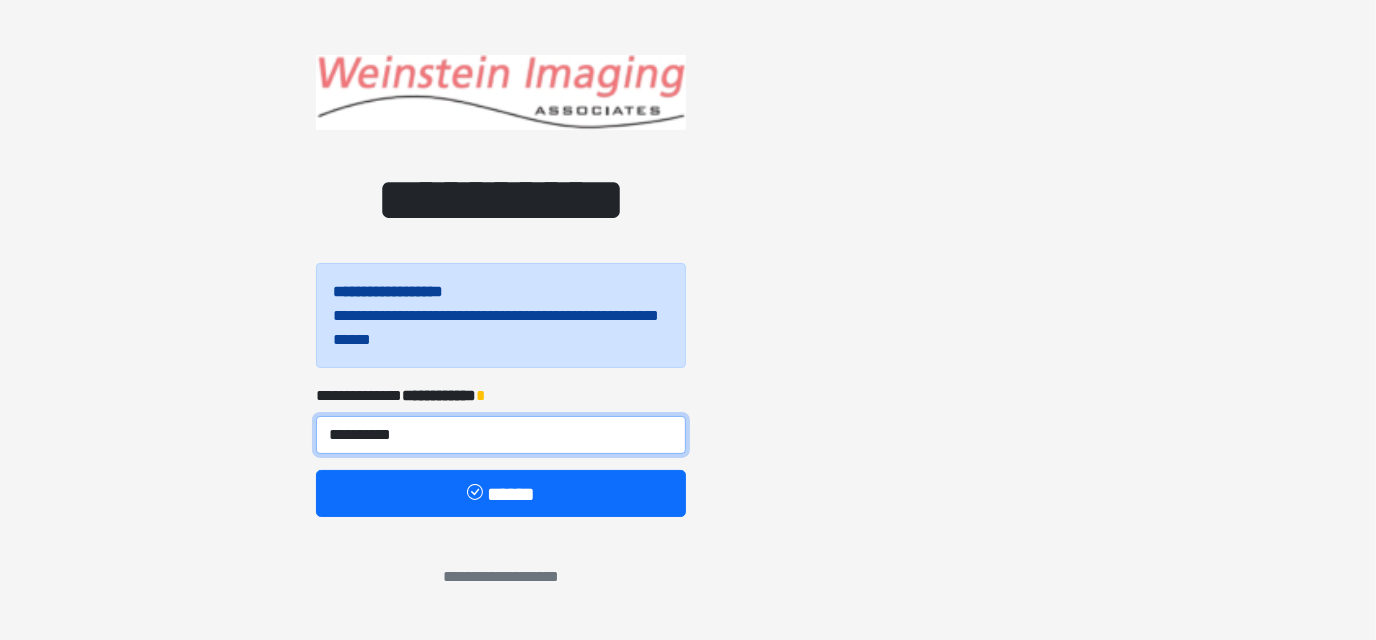 click on "**********" at bounding box center (501, 435) 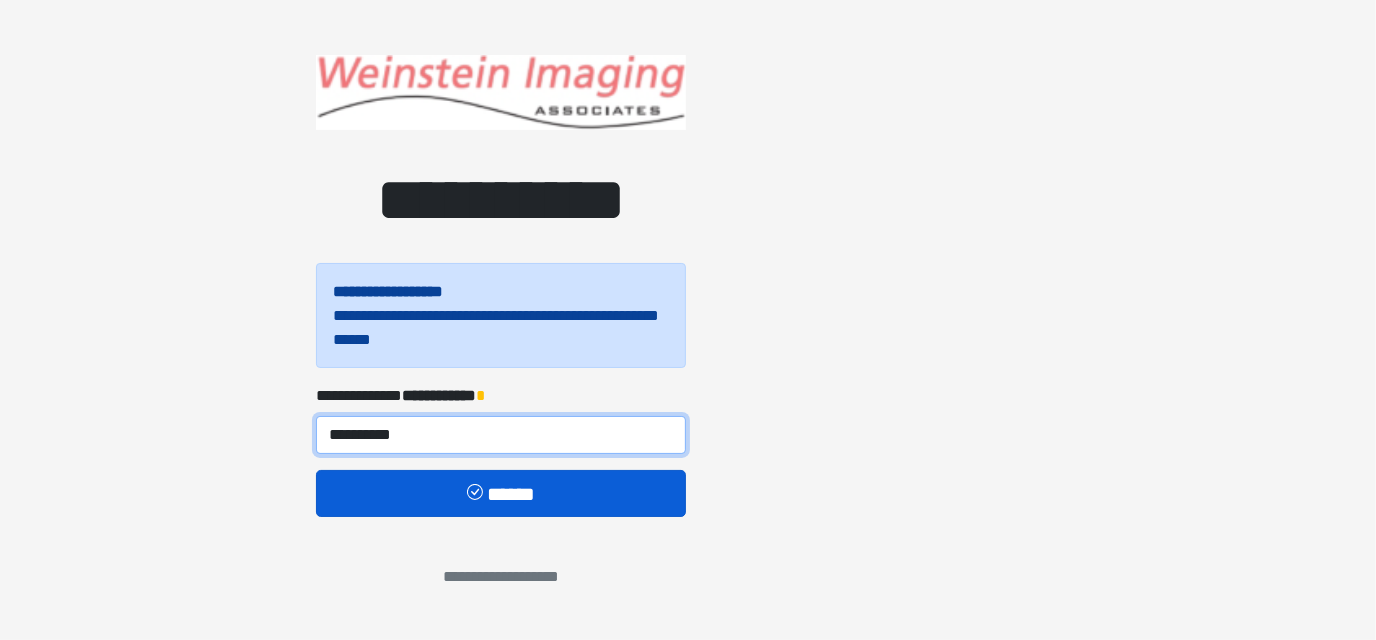 type on "**********" 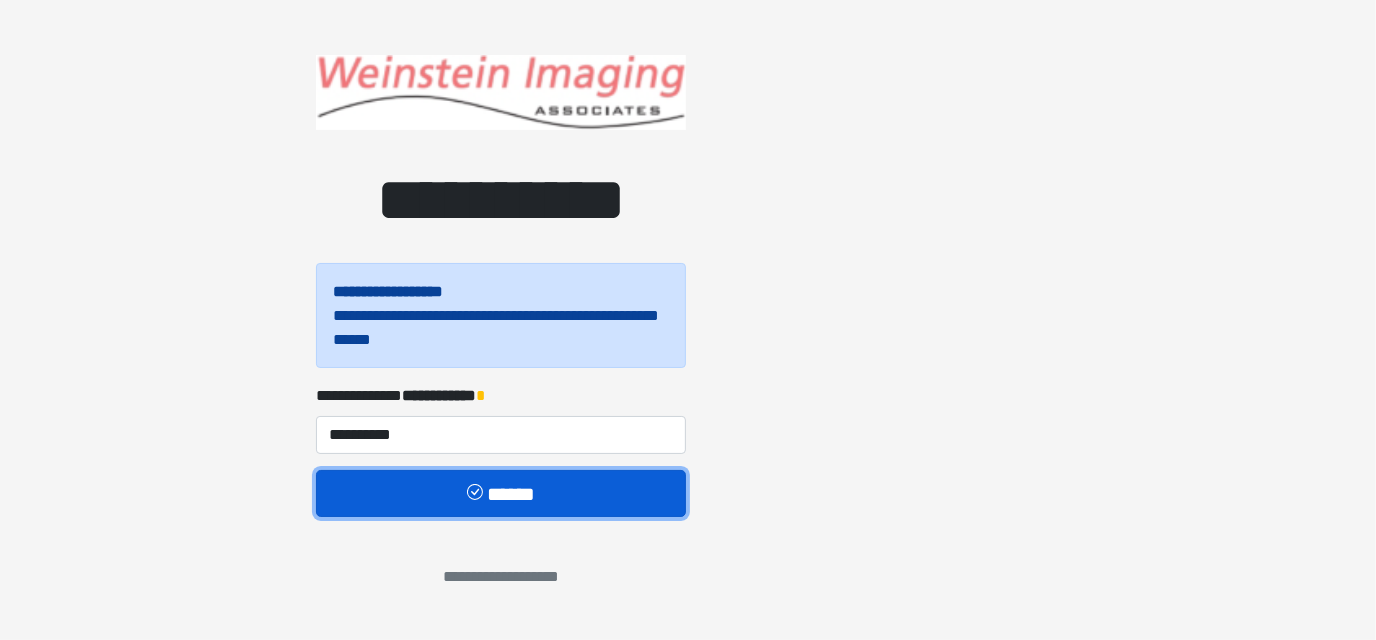 click on "******" at bounding box center [501, 493] 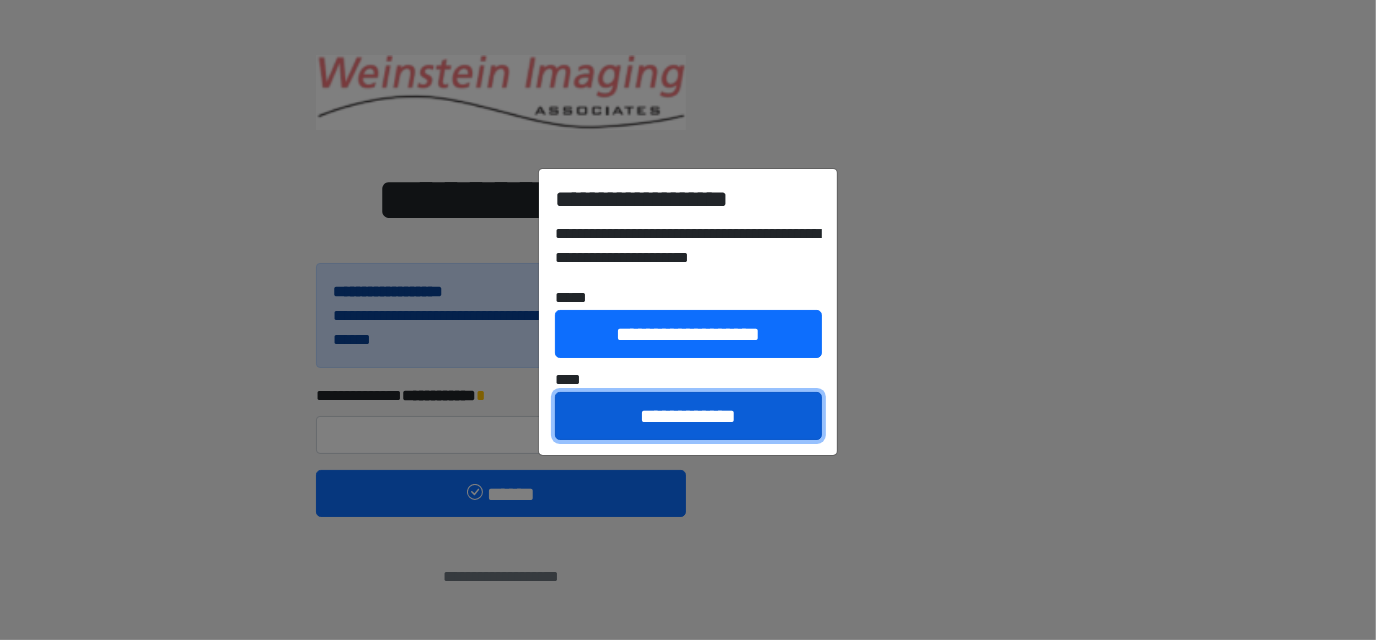 click on "**********" at bounding box center [688, 415] 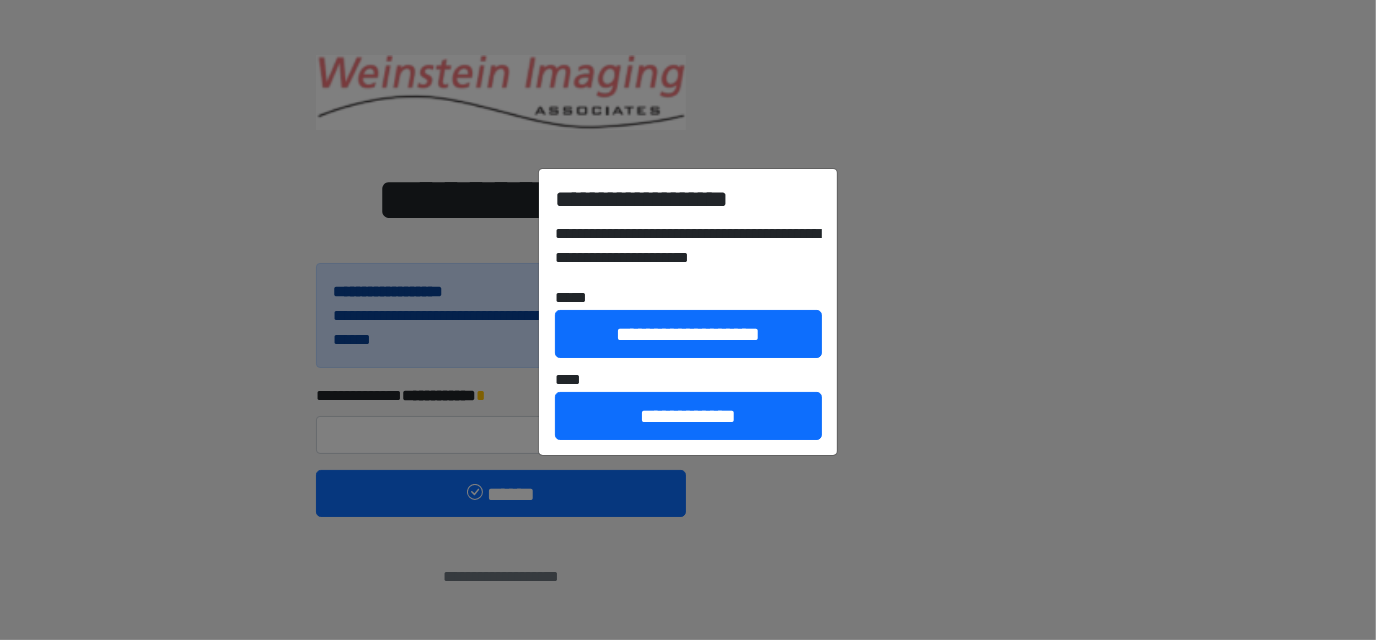 click on "****" at bounding box center [0, 0] 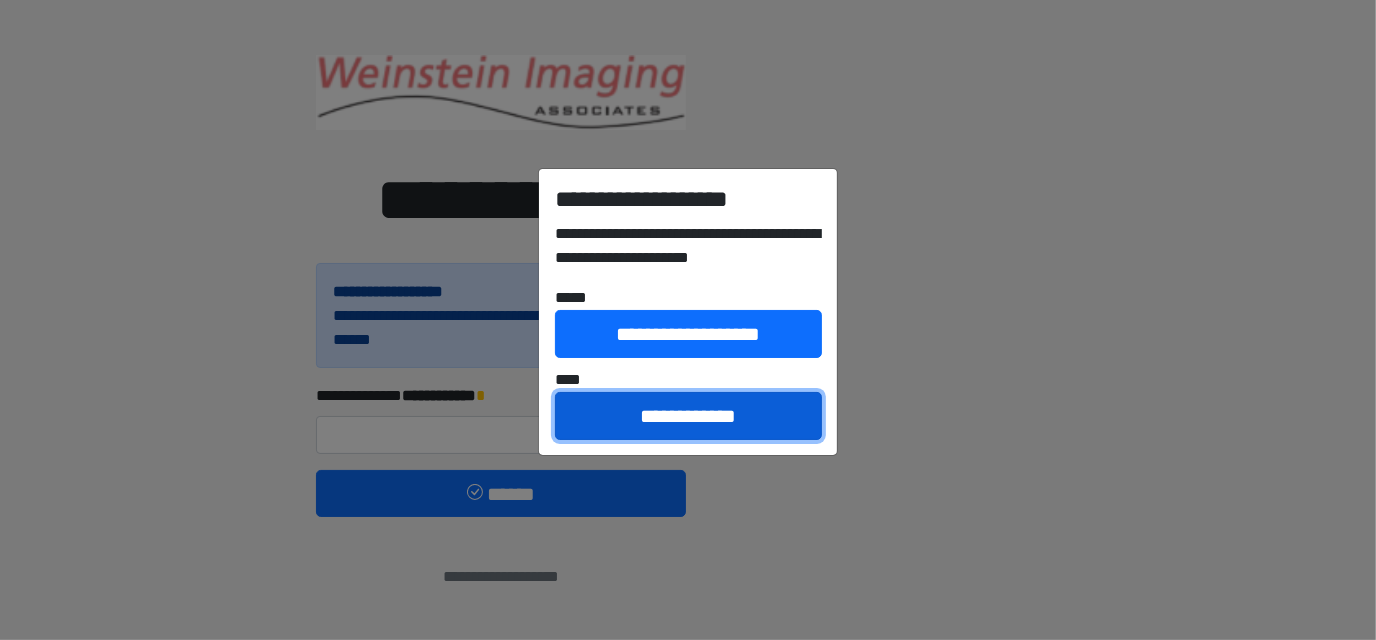 click on "**********" at bounding box center (688, 415) 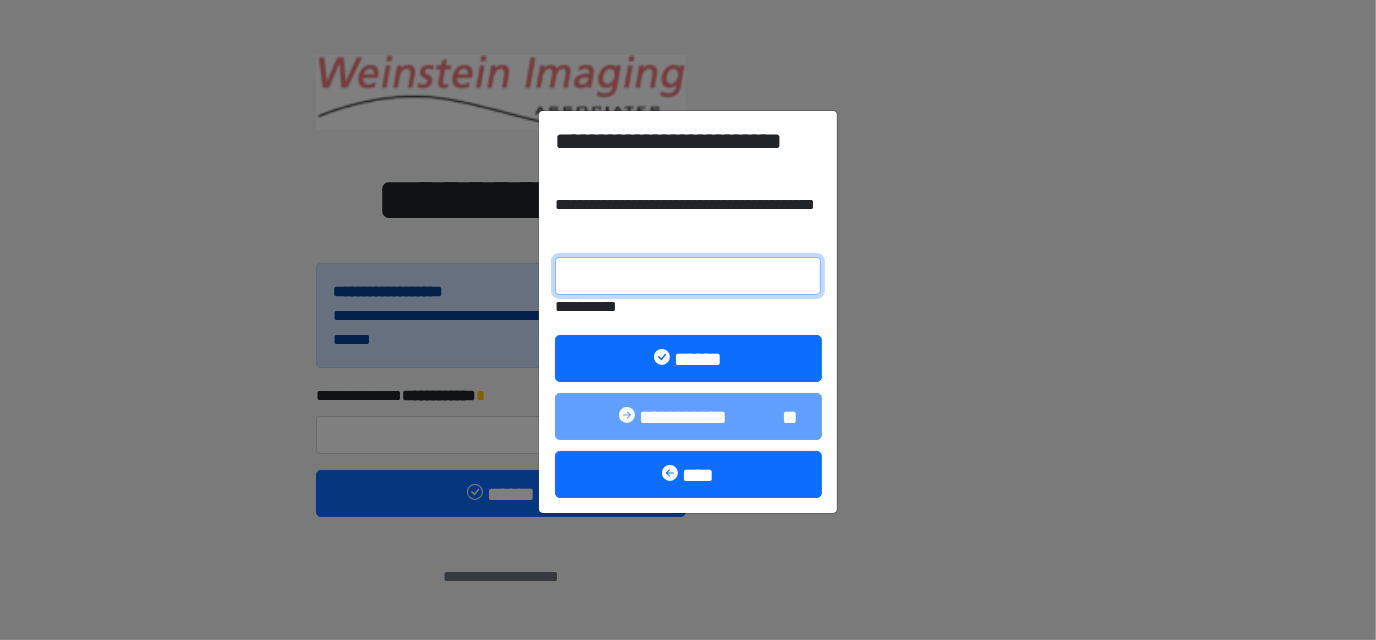 click on "**********" at bounding box center [688, 276] 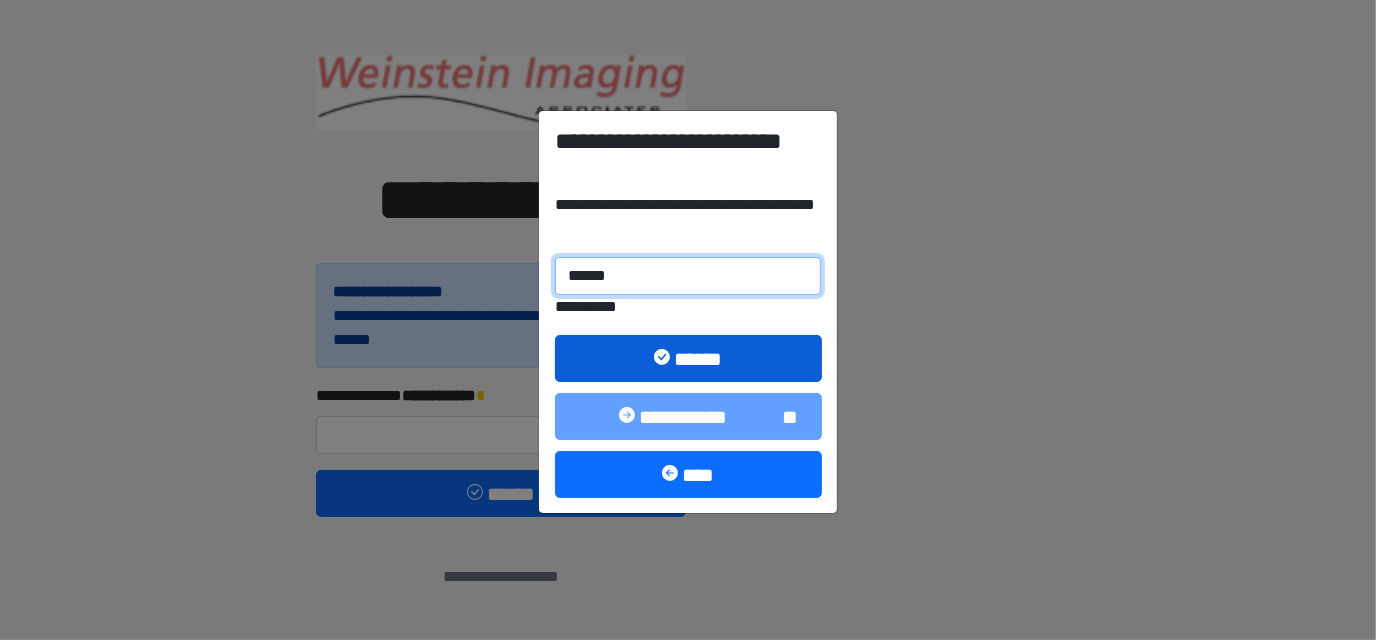 type on "******" 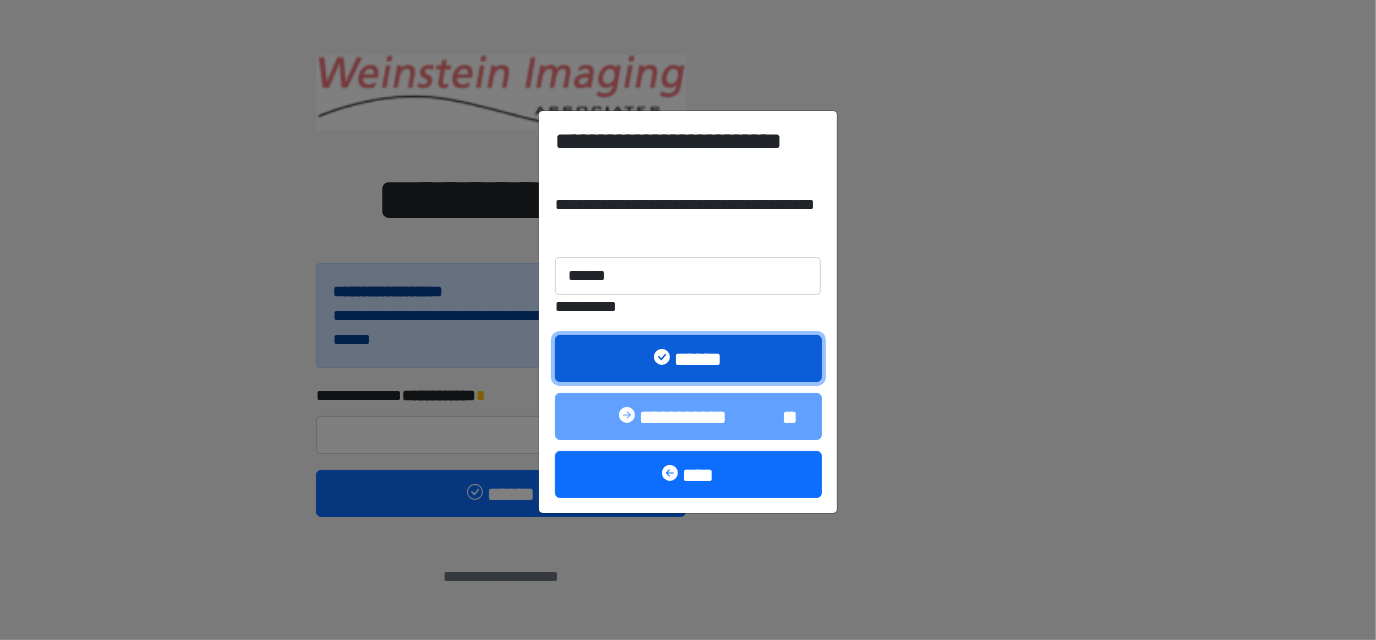 click at bounding box center [664, 359] 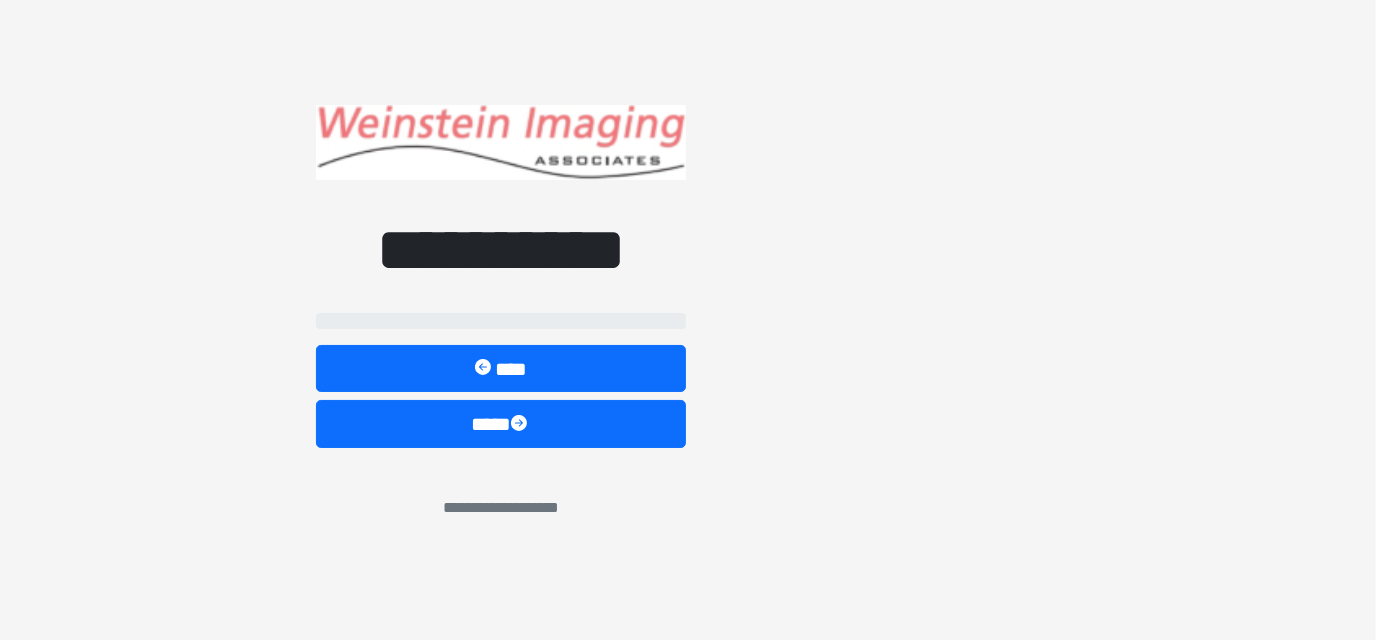 select on "*****" 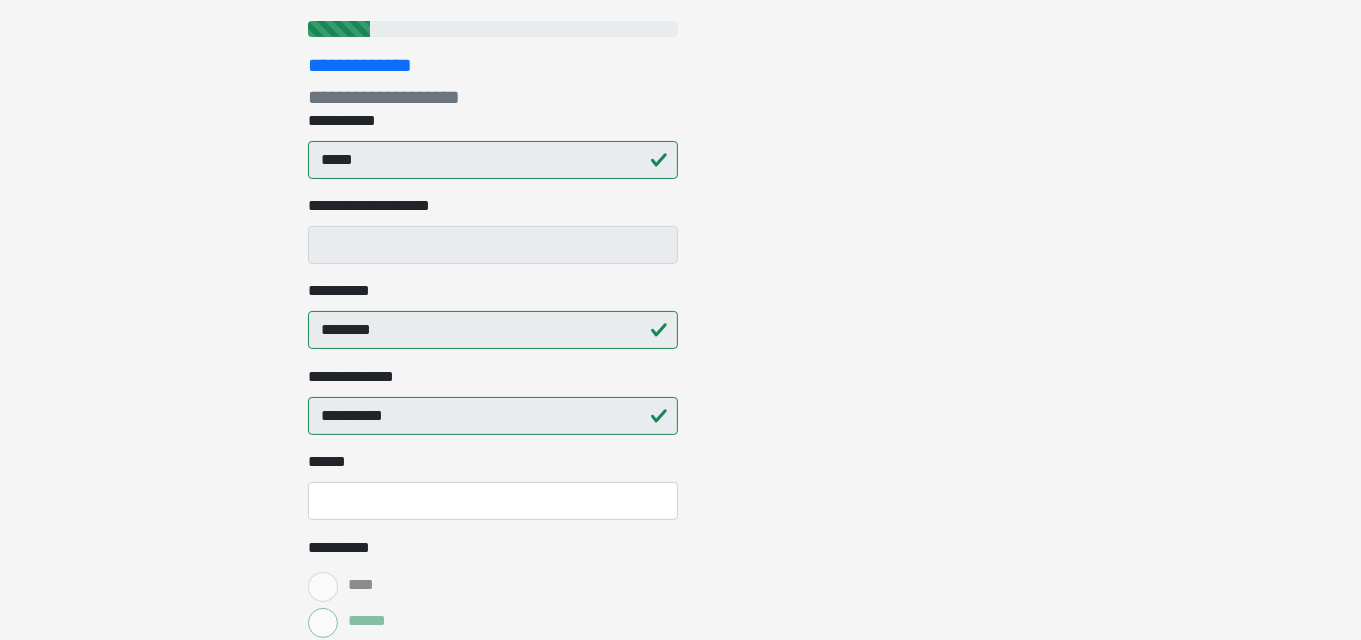 scroll, scrollTop: 242, scrollLeft: 0, axis: vertical 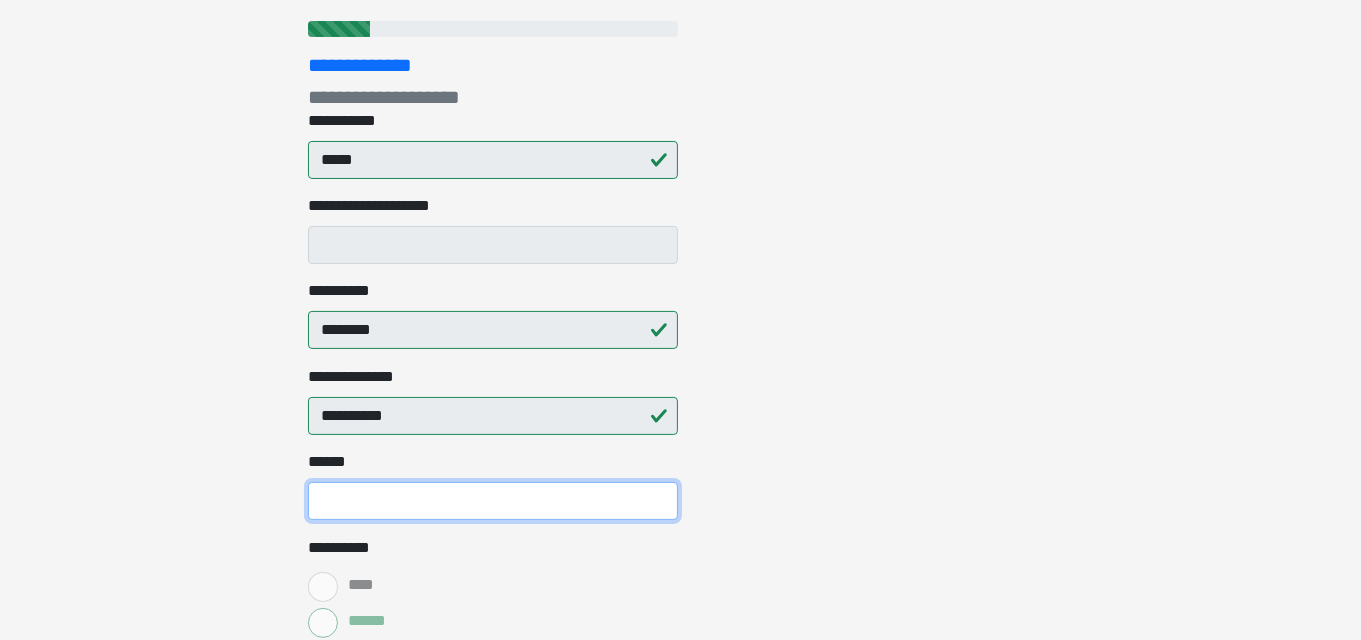 drag, startPoint x: 630, startPoint y: 534, endPoint x: 586, endPoint y: 514, distance: 48.332184 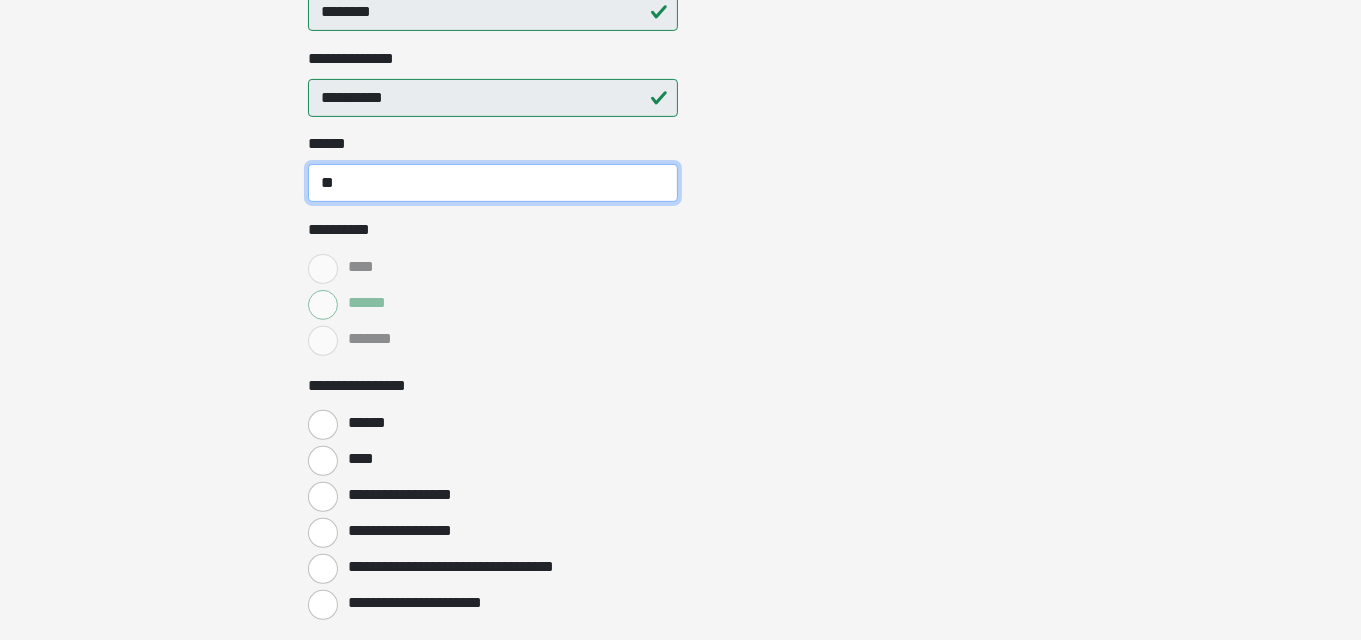 scroll, scrollTop: 563, scrollLeft: 0, axis: vertical 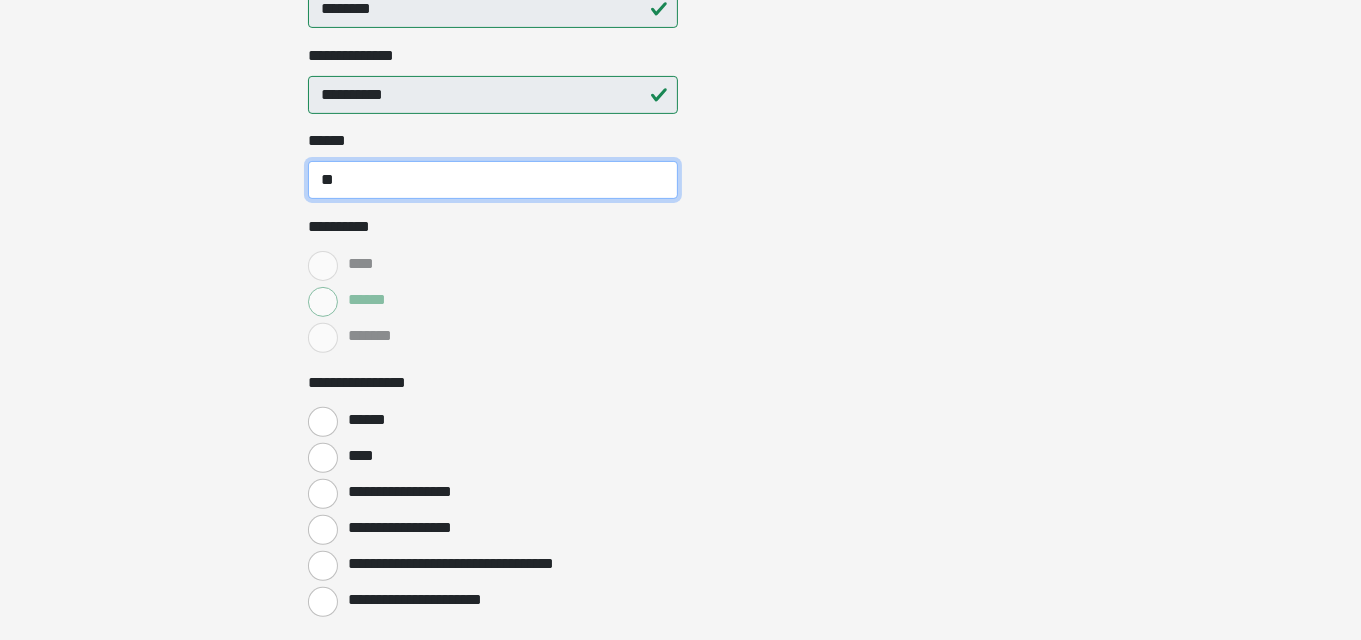 type on "**" 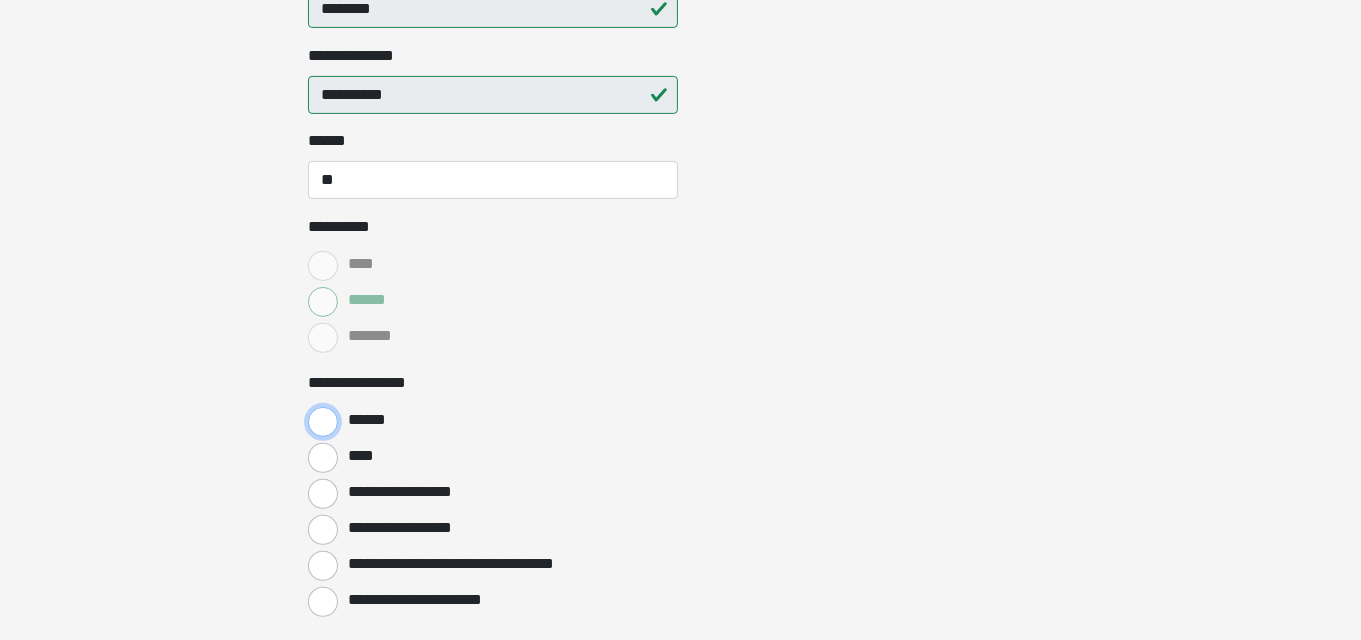 click on "******" at bounding box center [323, 422] 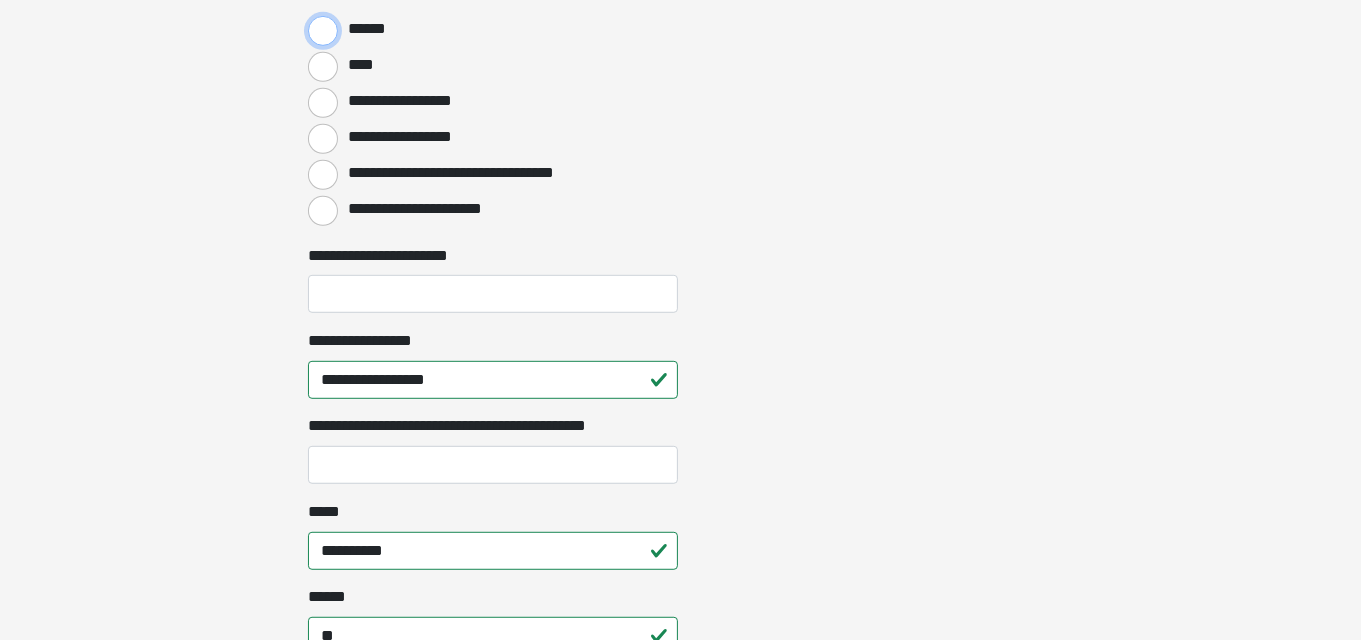 scroll, scrollTop: 969, scrollLeft: 0, axis: vertical 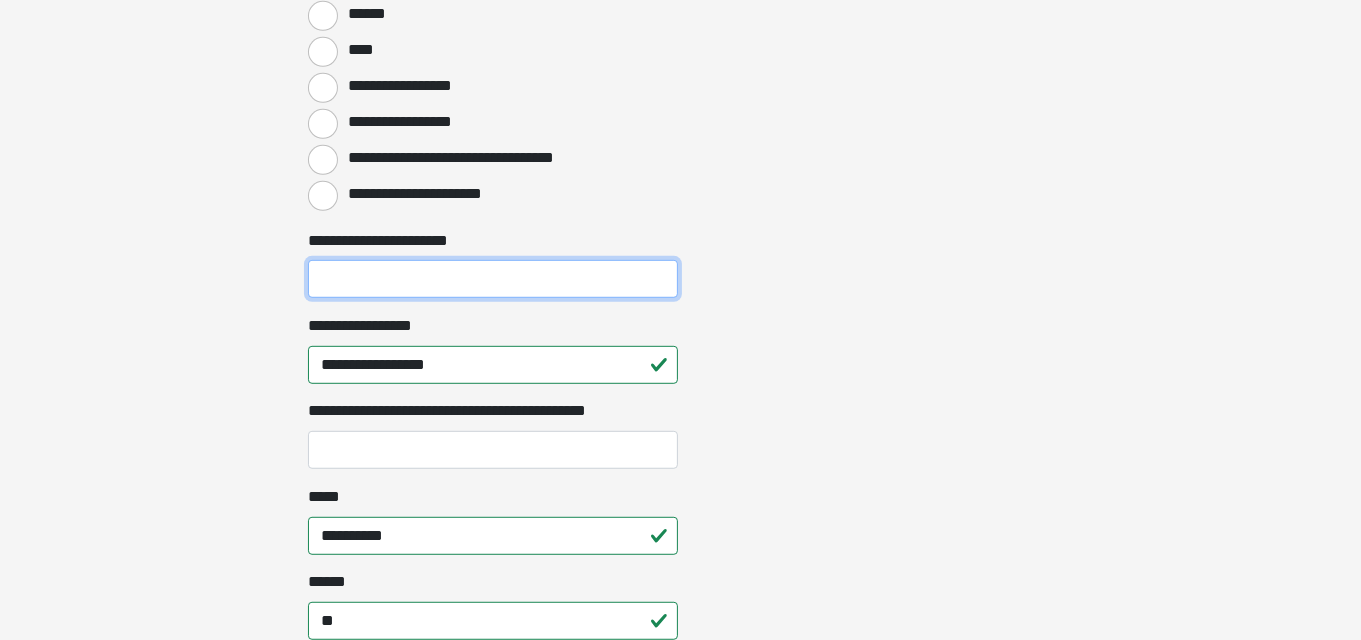 click on "**********" at bounding box center [493, 279] 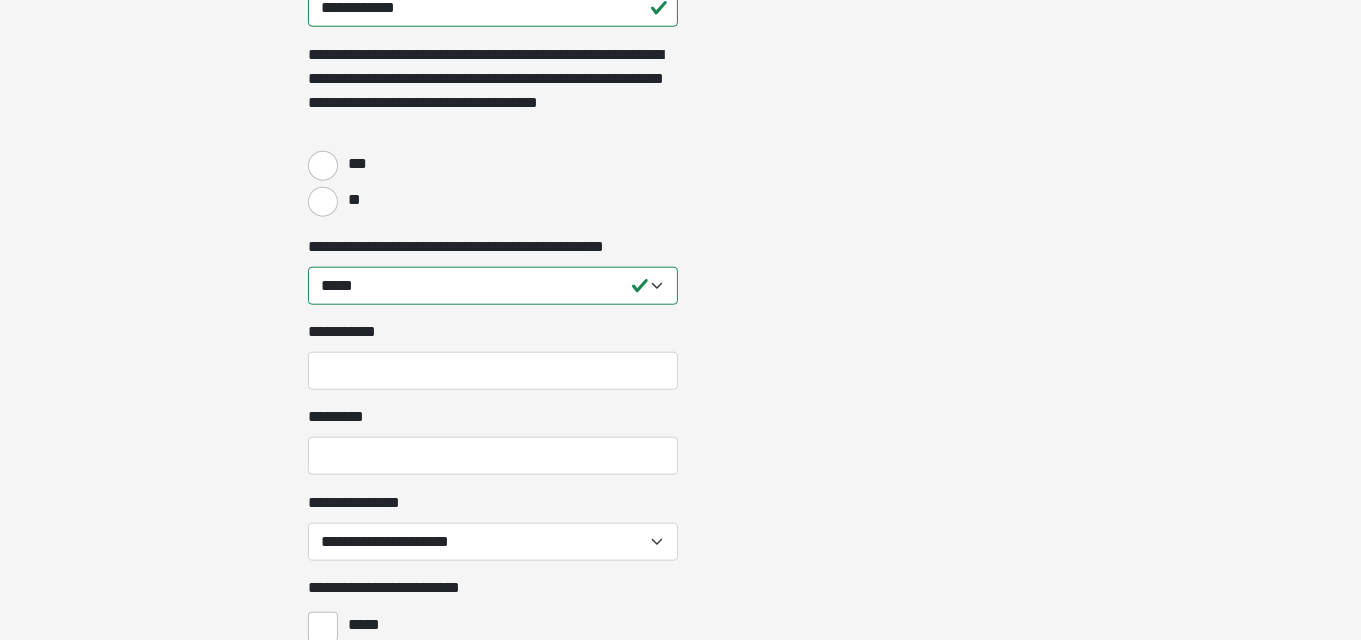 scroll, scrollTop: 1841, scrollLeft: 0, axis: vertical 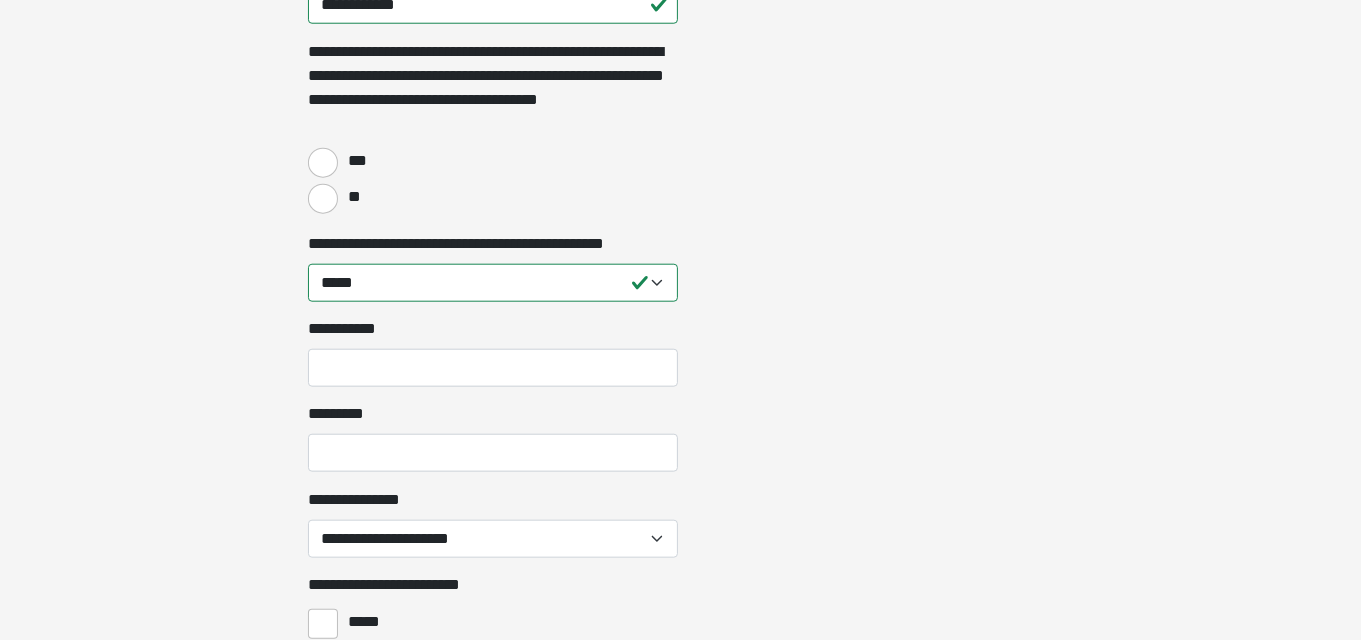 type on "*********" 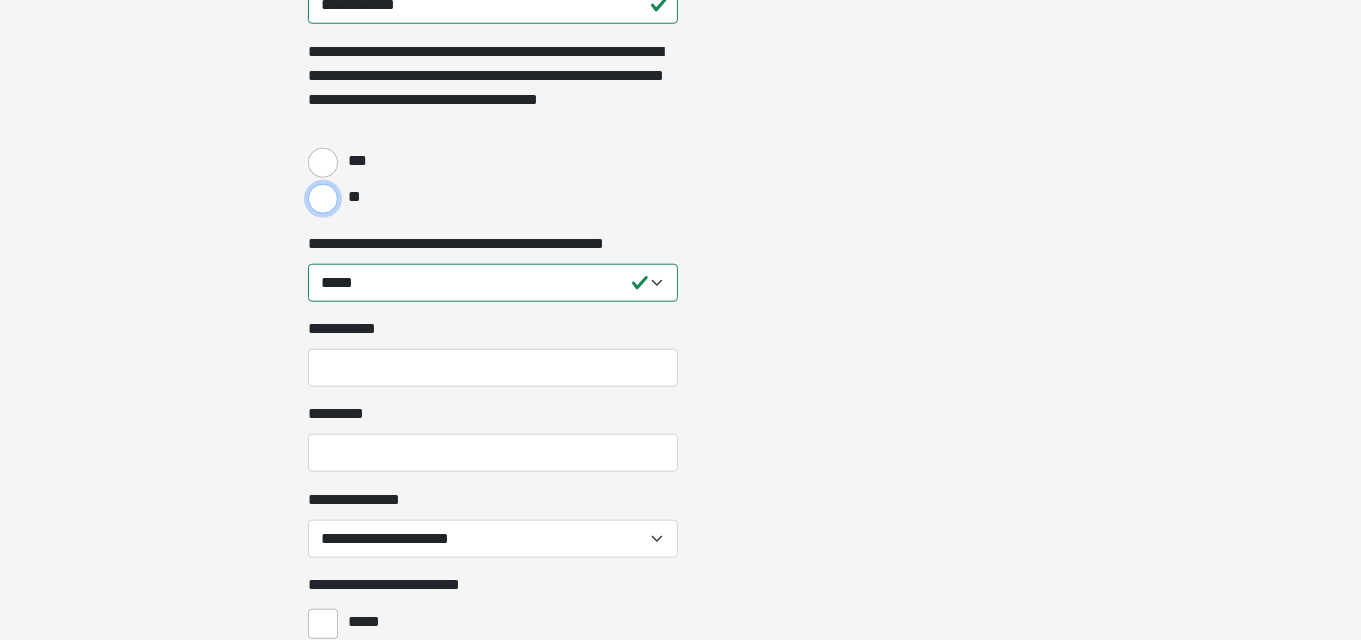 click on "**" at bounding box center (323, 199) 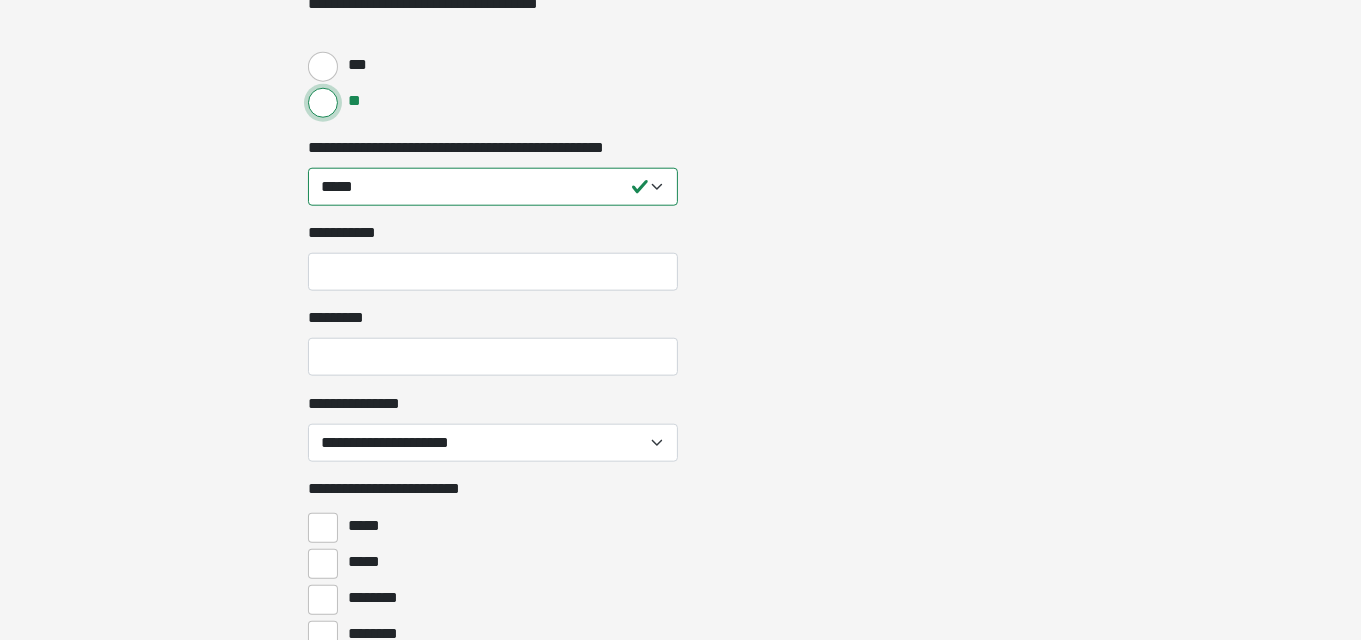 scroll, scrollTop: 1940, scrollLeft: 0, axis: vertical 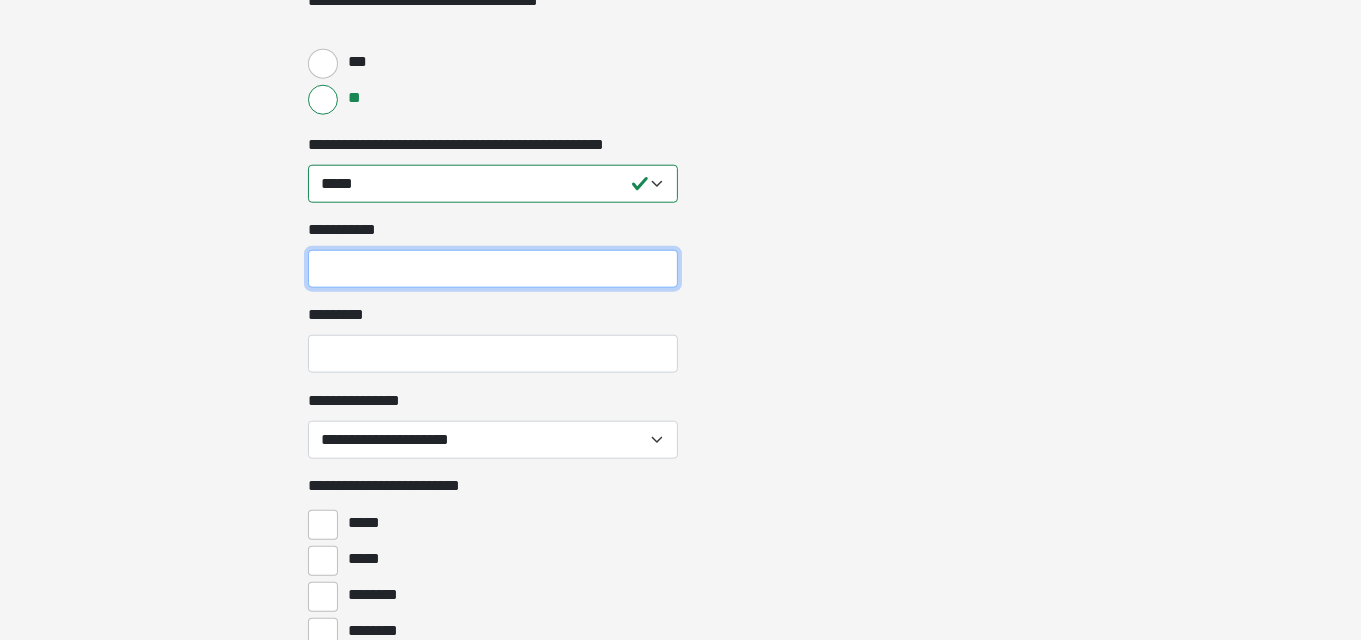 click on "**********" at bounding box center (493, 269) 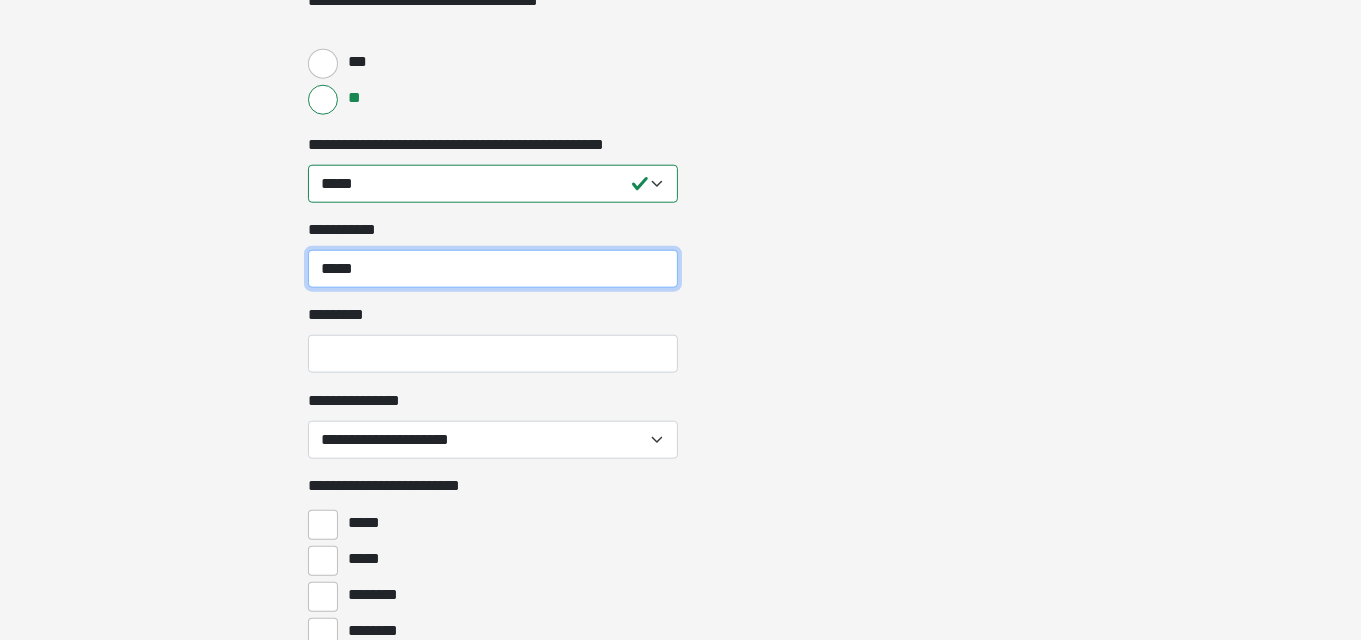 type on "*****" 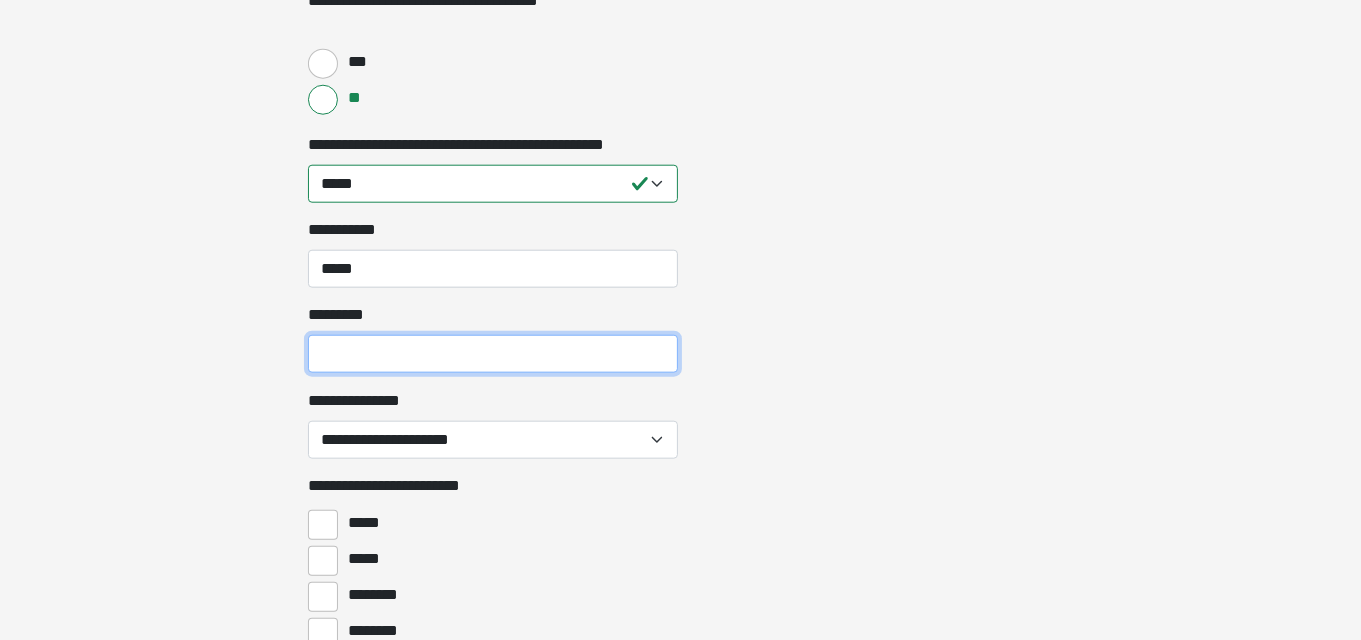 click on "*********" at bounding box center (493, 354) 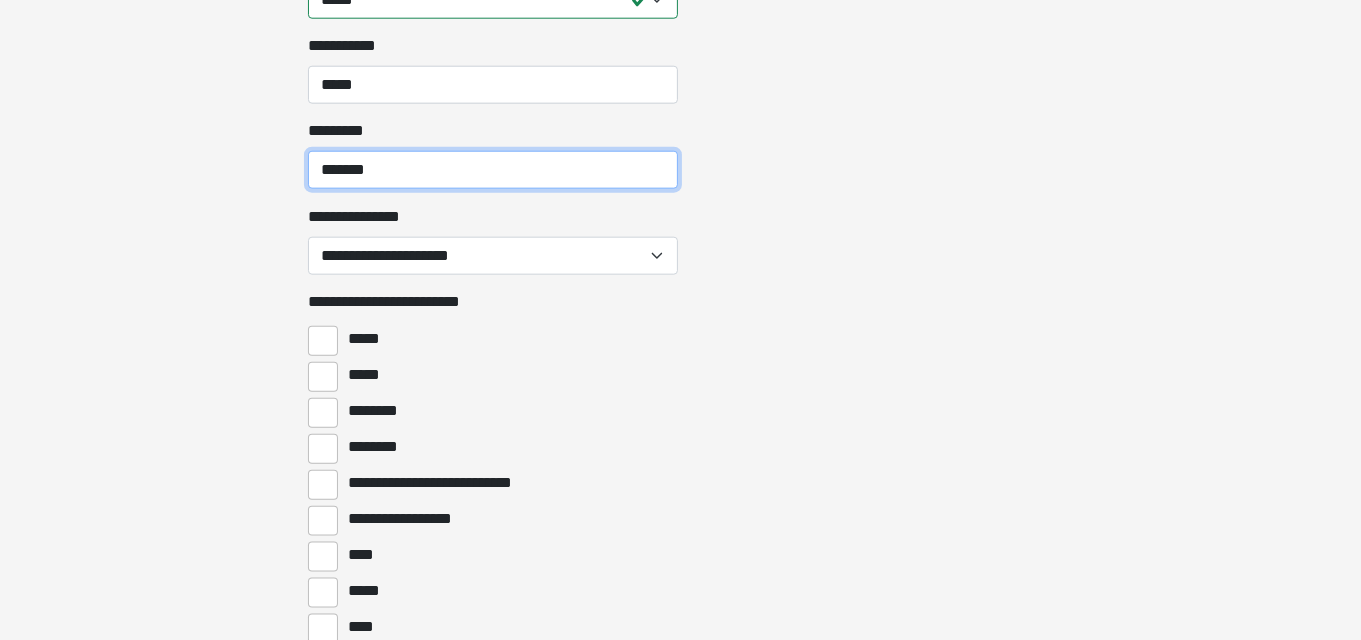scroll, scrollTop: 2131, scrollLeft: 0, axis: vertical 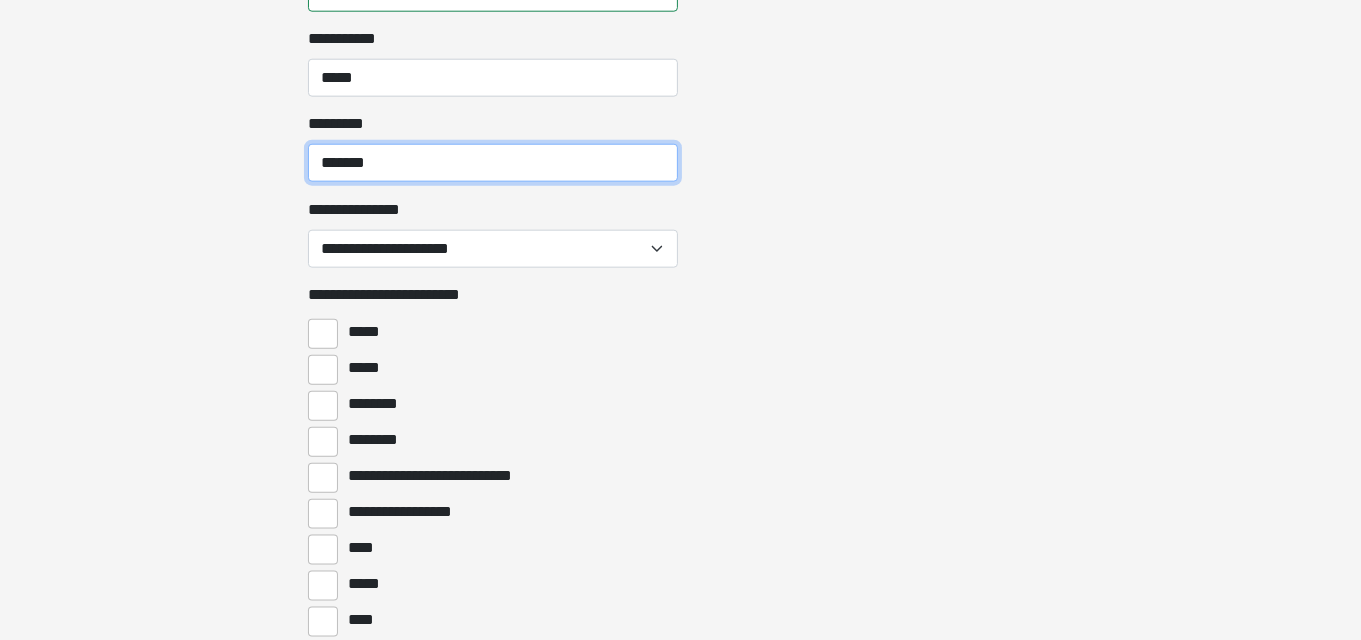 type on "******" 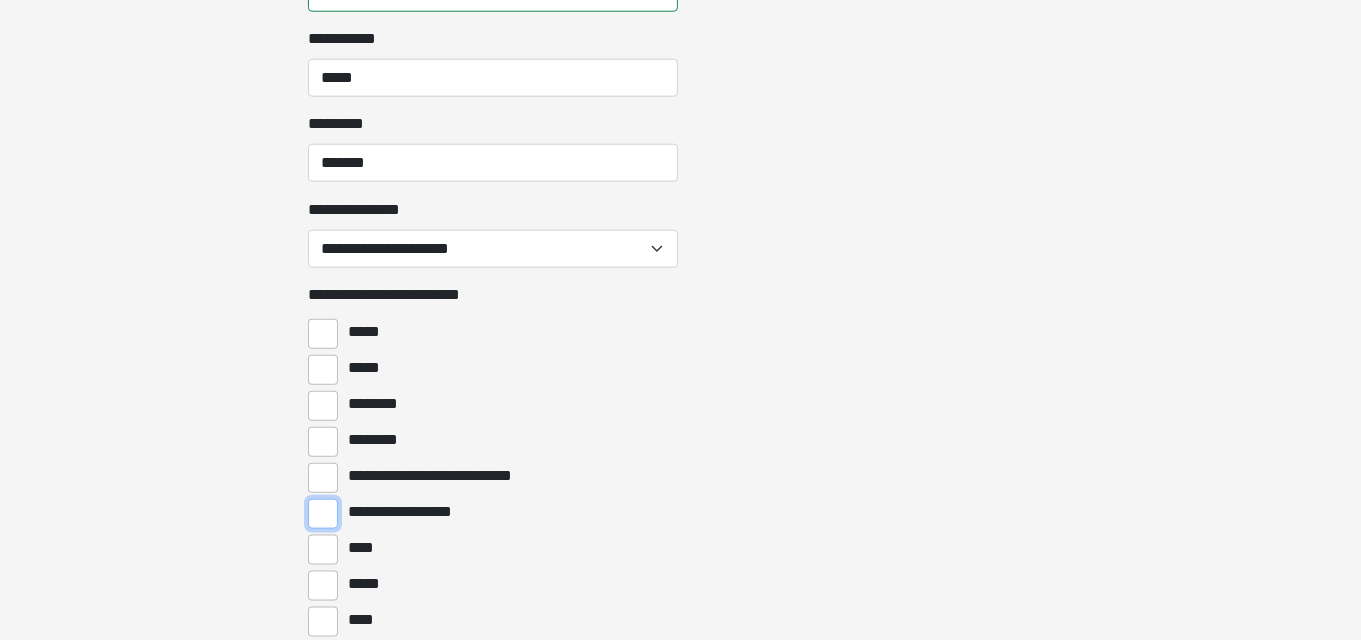 click on "**********" at bounding box center (323, 514) 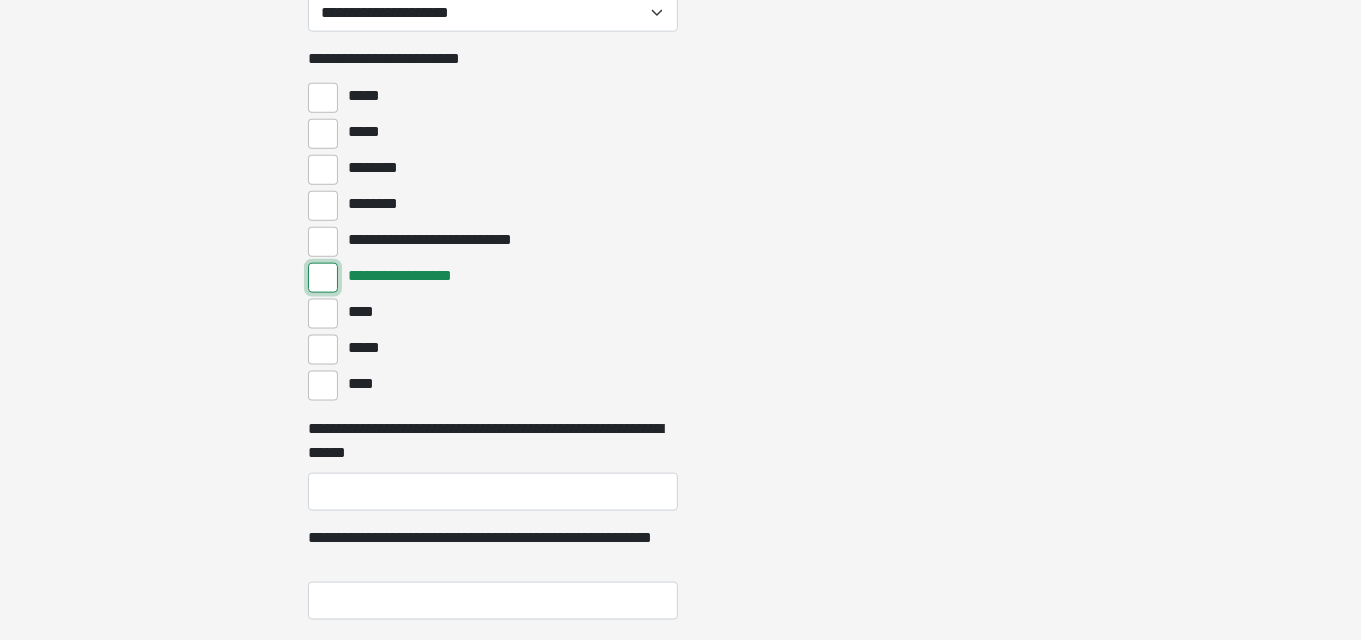 scroll, scrollTop: 2367, scrollLeft: 0, axis: vertical 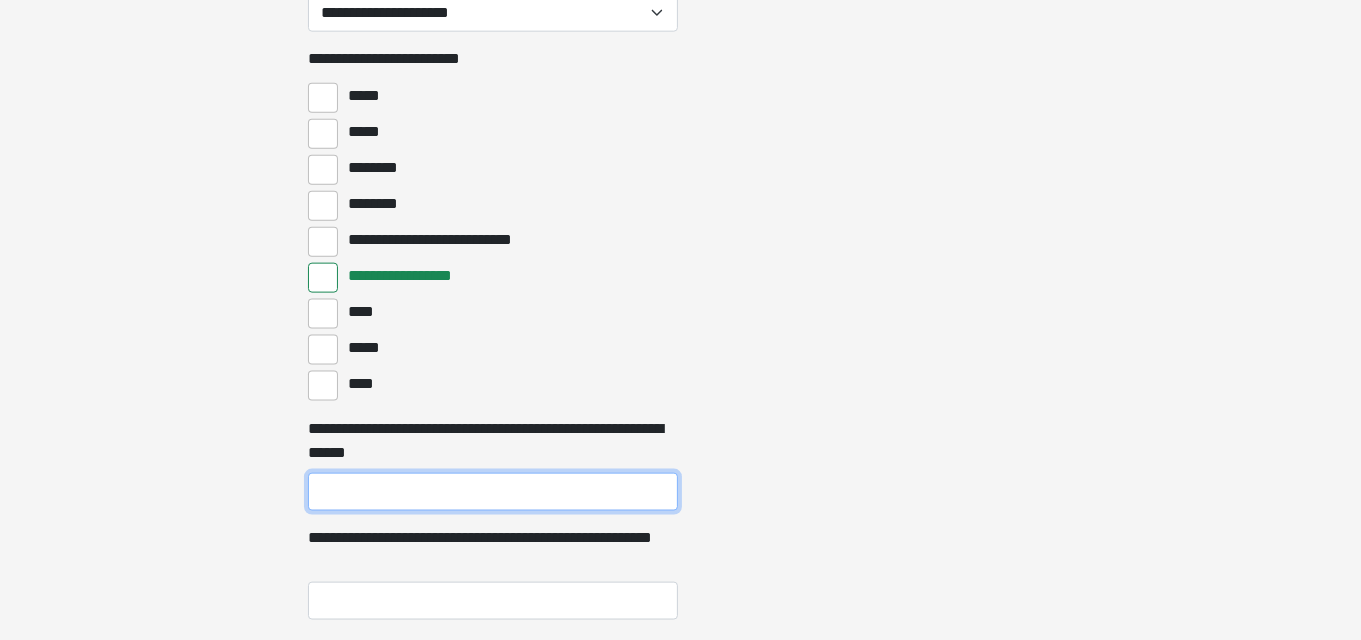 click on "**********" at bounding box center [493, 492] 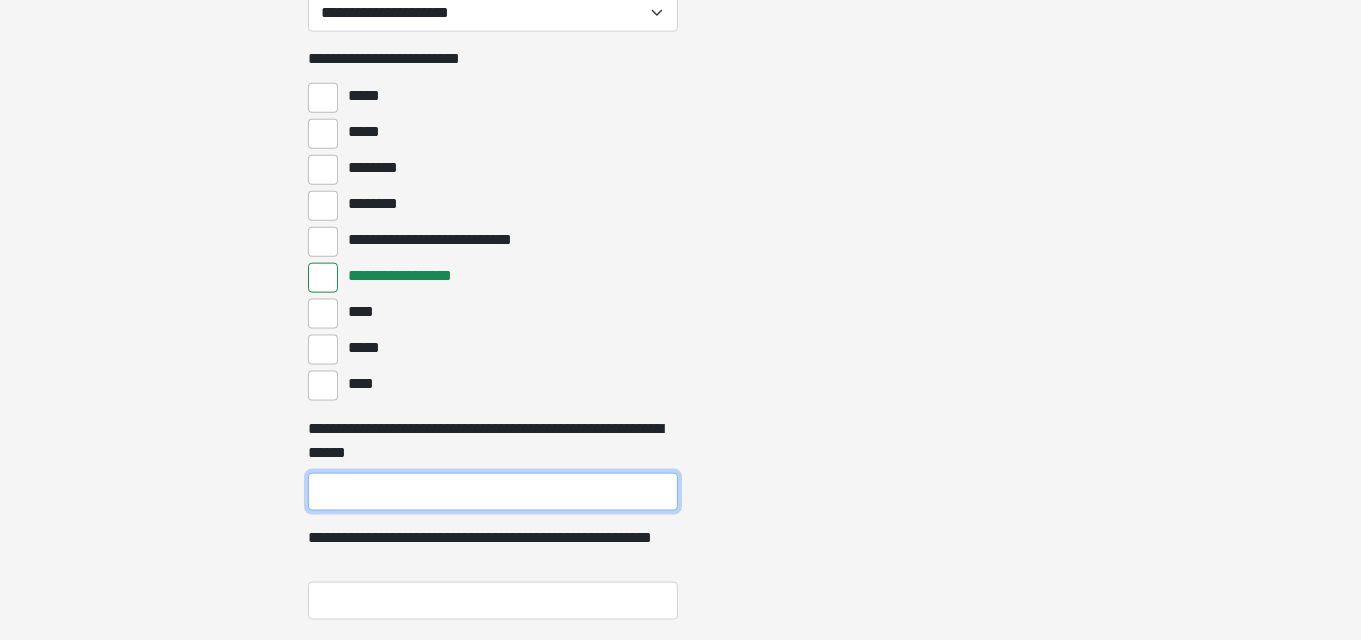 click on "**********" at bounding box center [493, 492] 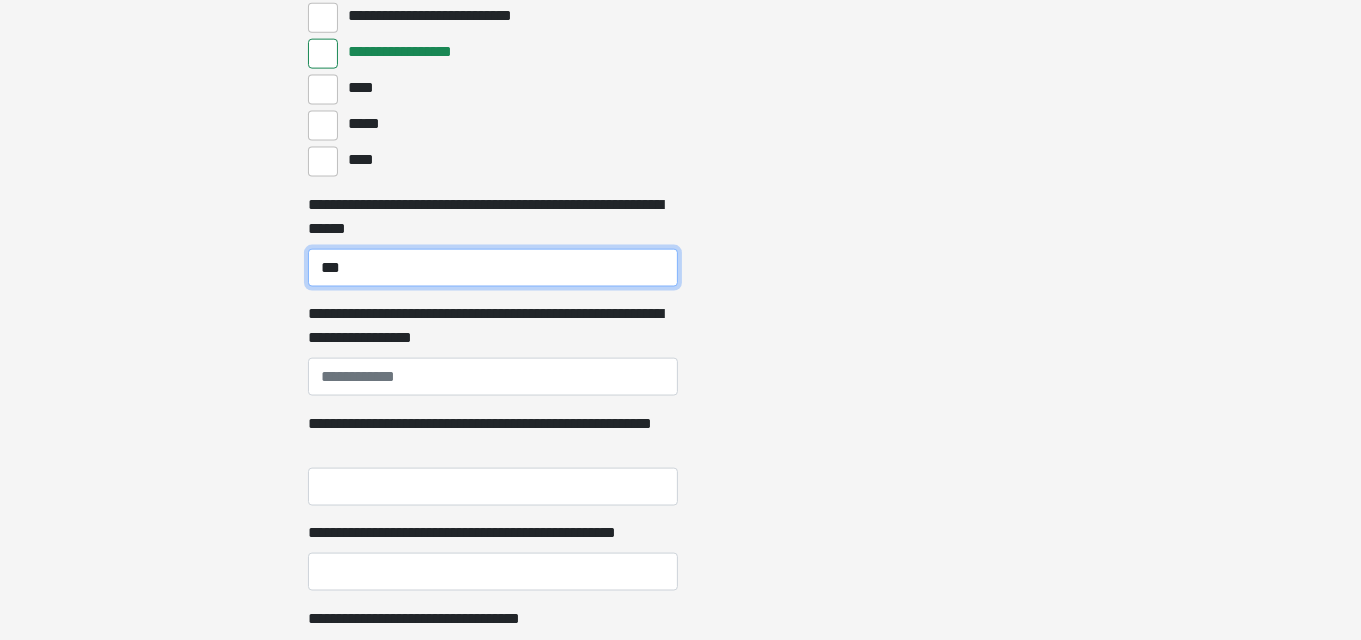 scroll, scrollTop: 2609, scrollLeft: 0, axis: vertical 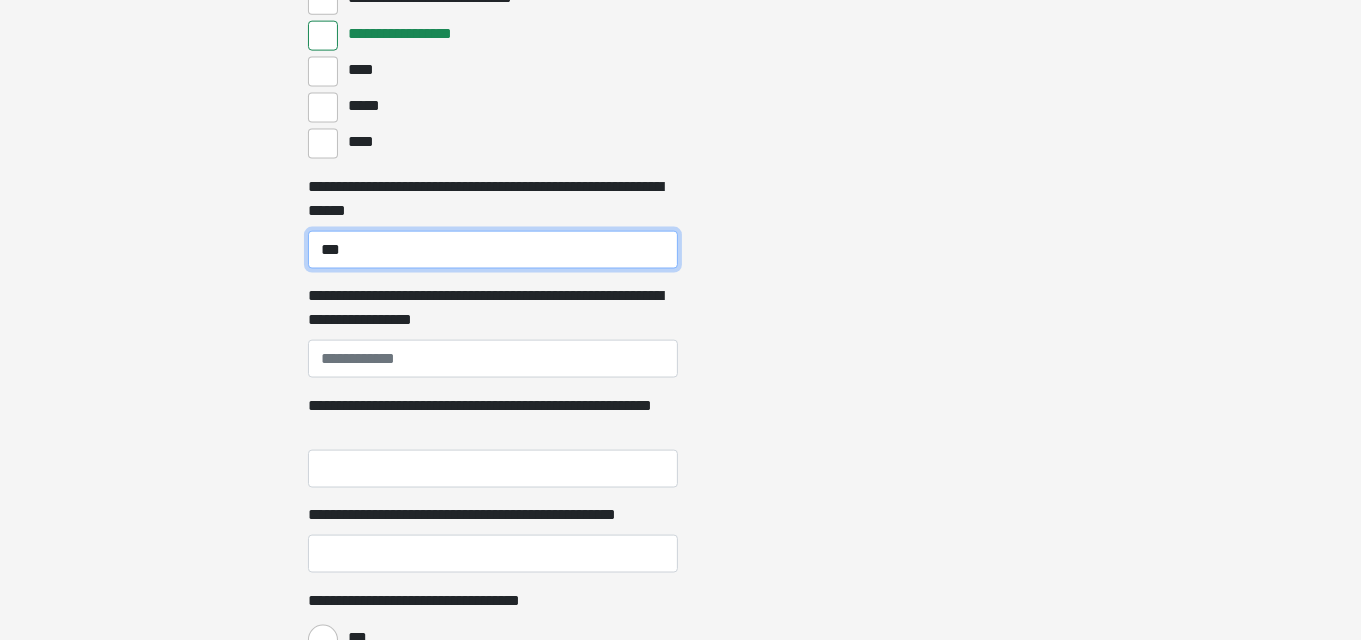 type on "***" 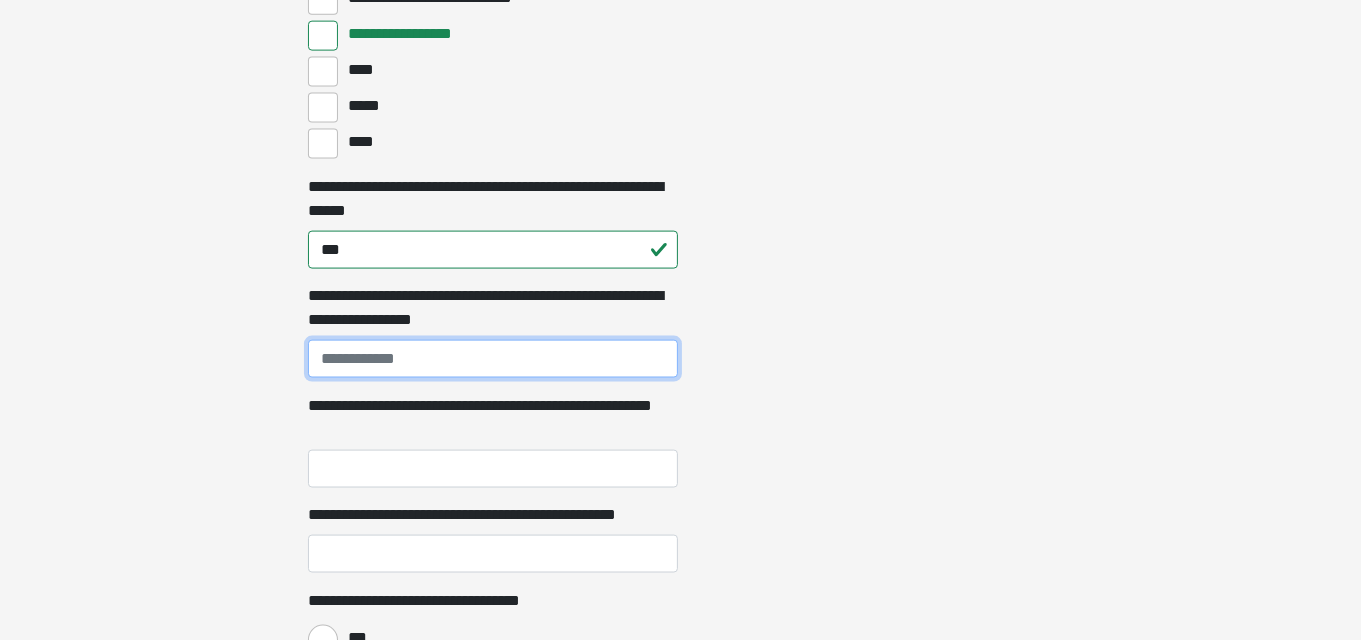 click on "**********" at bounding box center [493, 359] 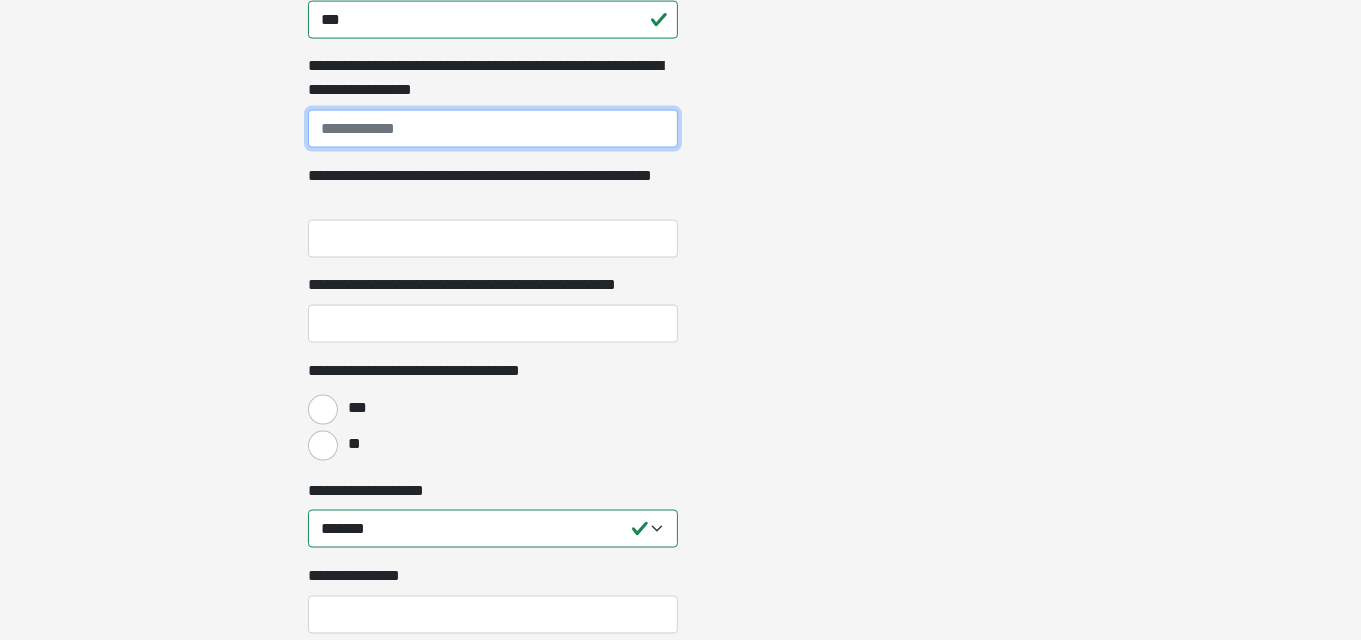 scroll, scrollTop: 2841, scrollLeft: 0, axis: vertical 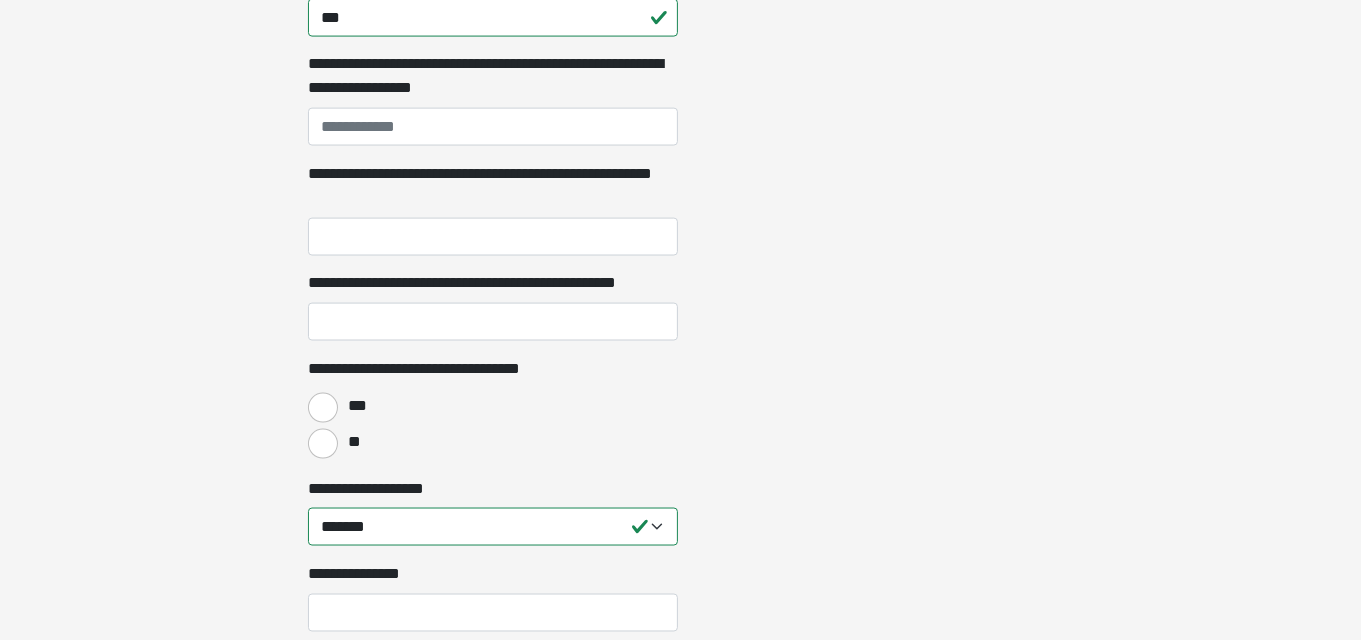 click on "***" at bounding box center (354, 406) 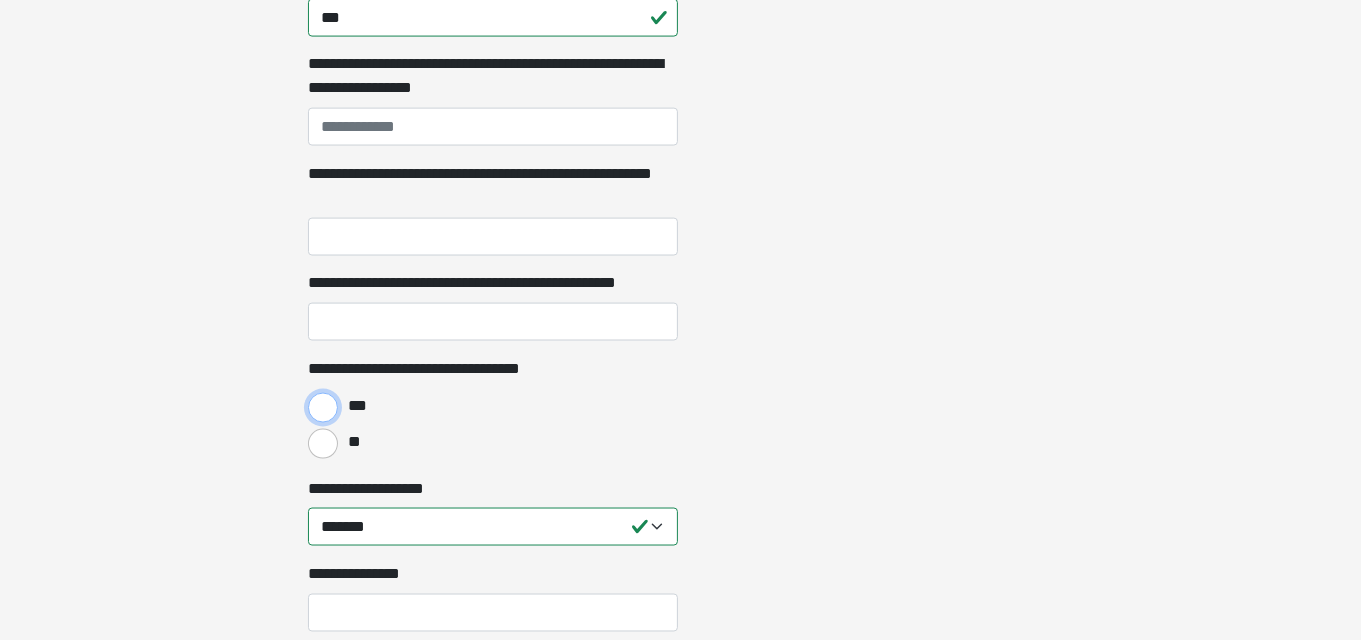 click on "***" at bounding box center (323, 408) 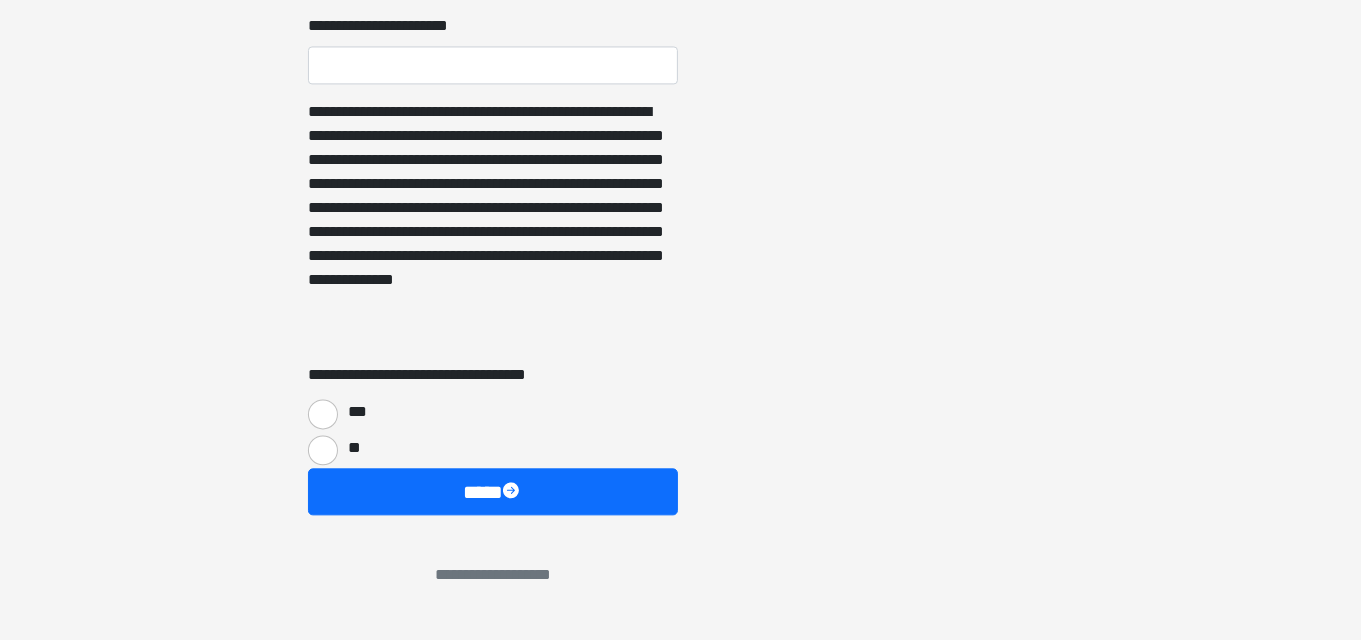 scroll, scrollTop: 3939, scrollLeft: 0, axis: vertical 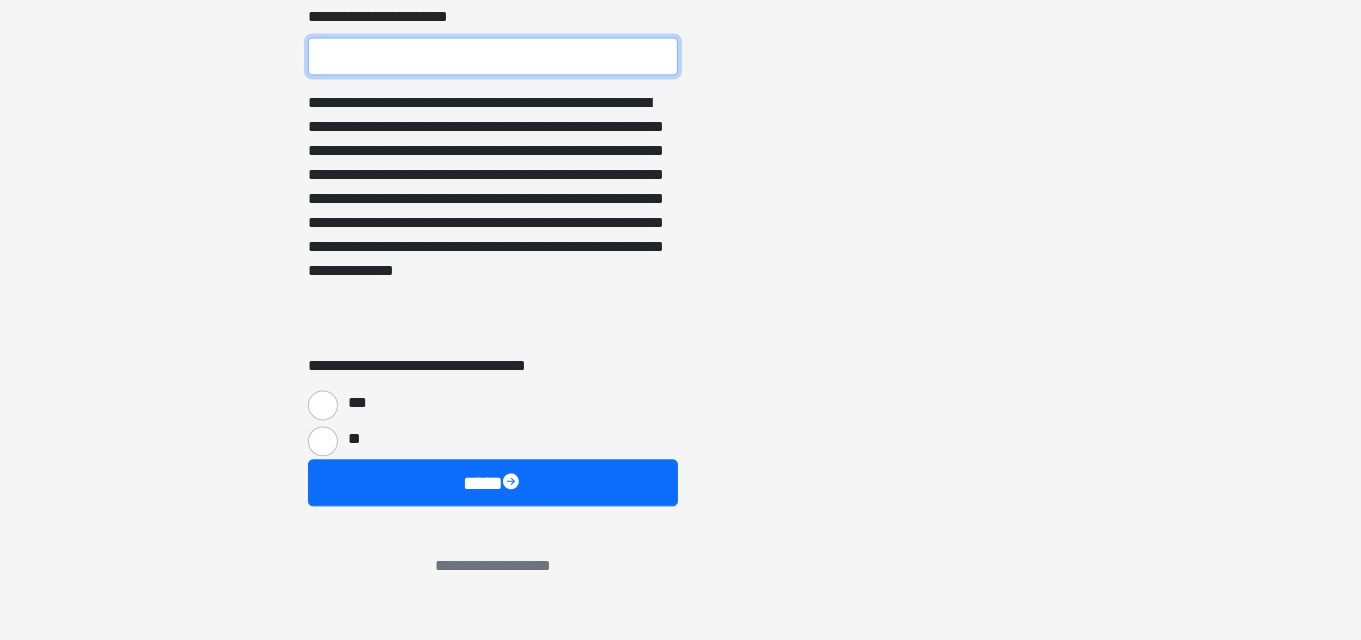 click on "**********" at bounding box center (493, 56) 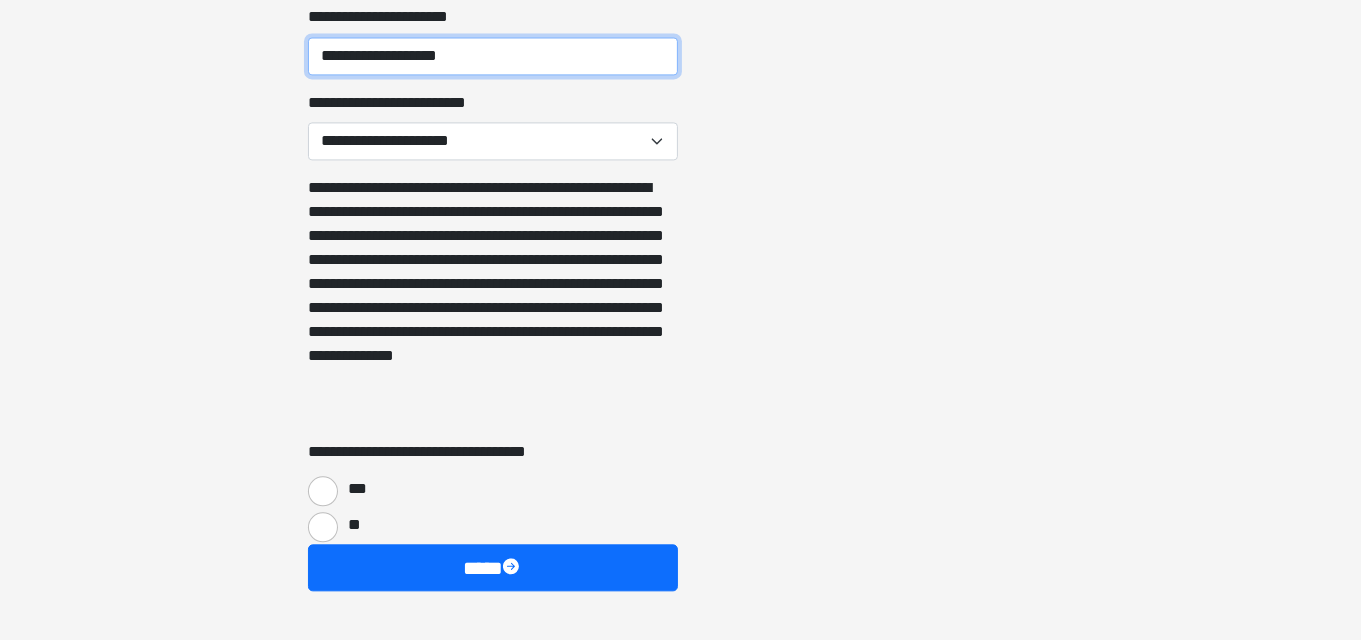 type on "**********" 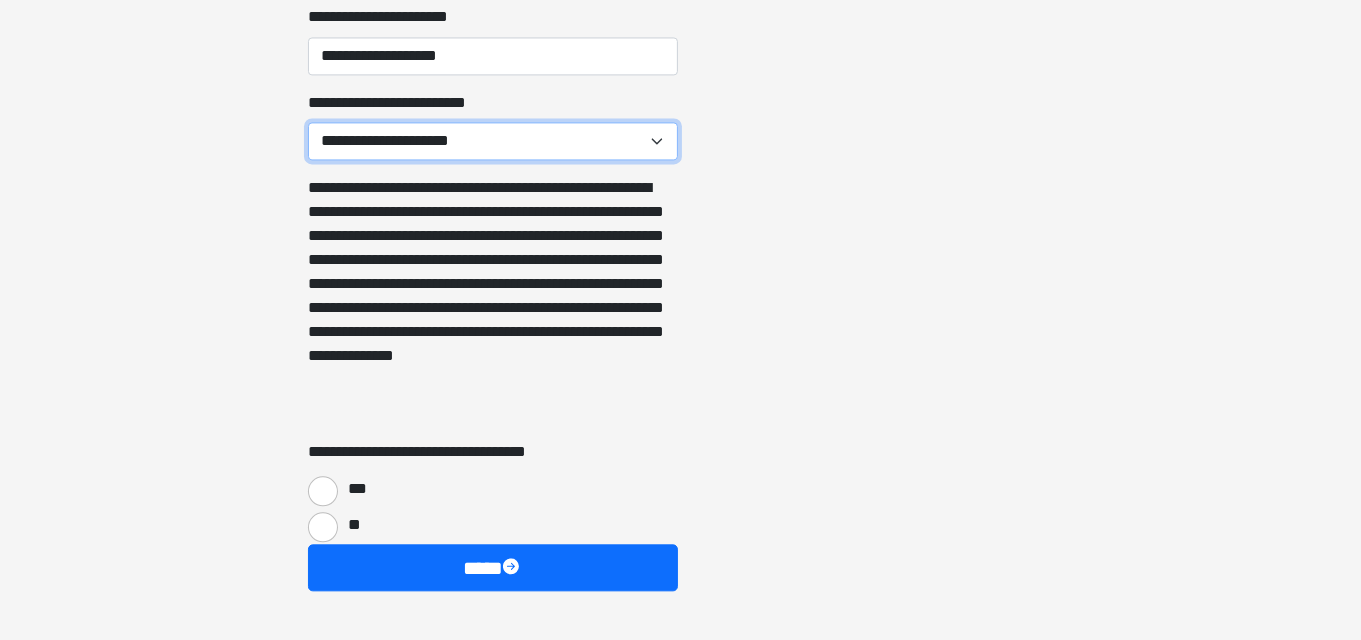 click on "**********" at bounding box center [493, 141] 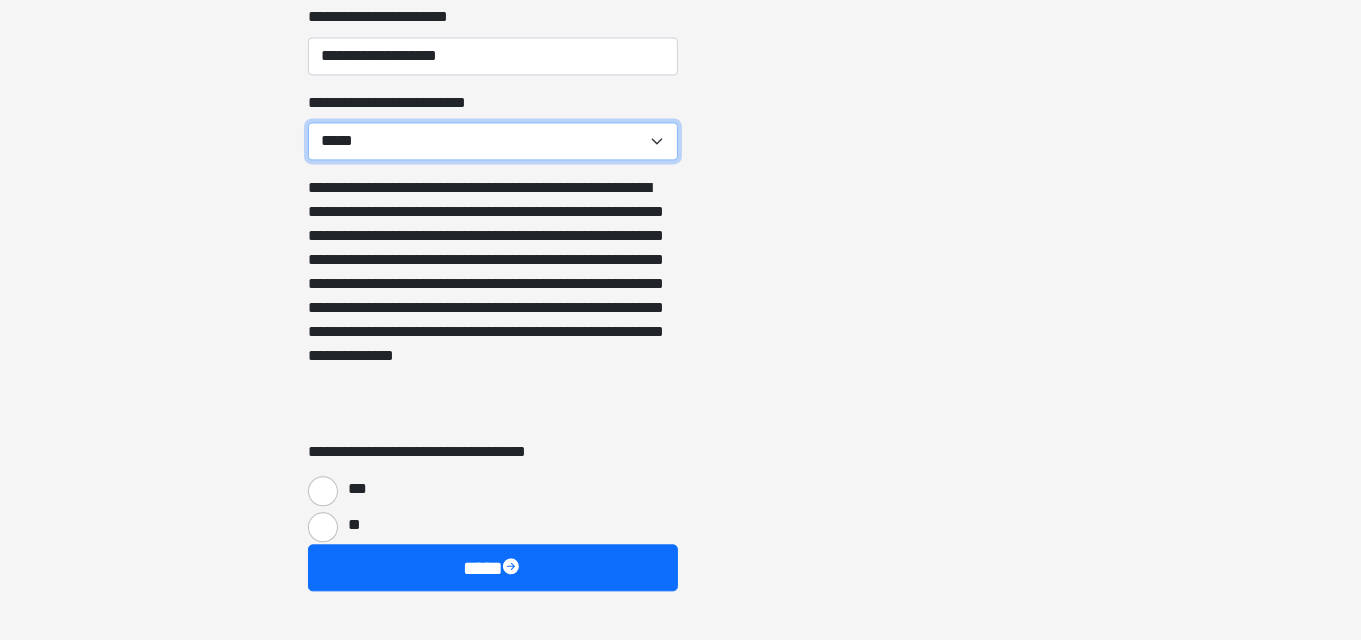 click on "**********" at bounding box center (493, 141) 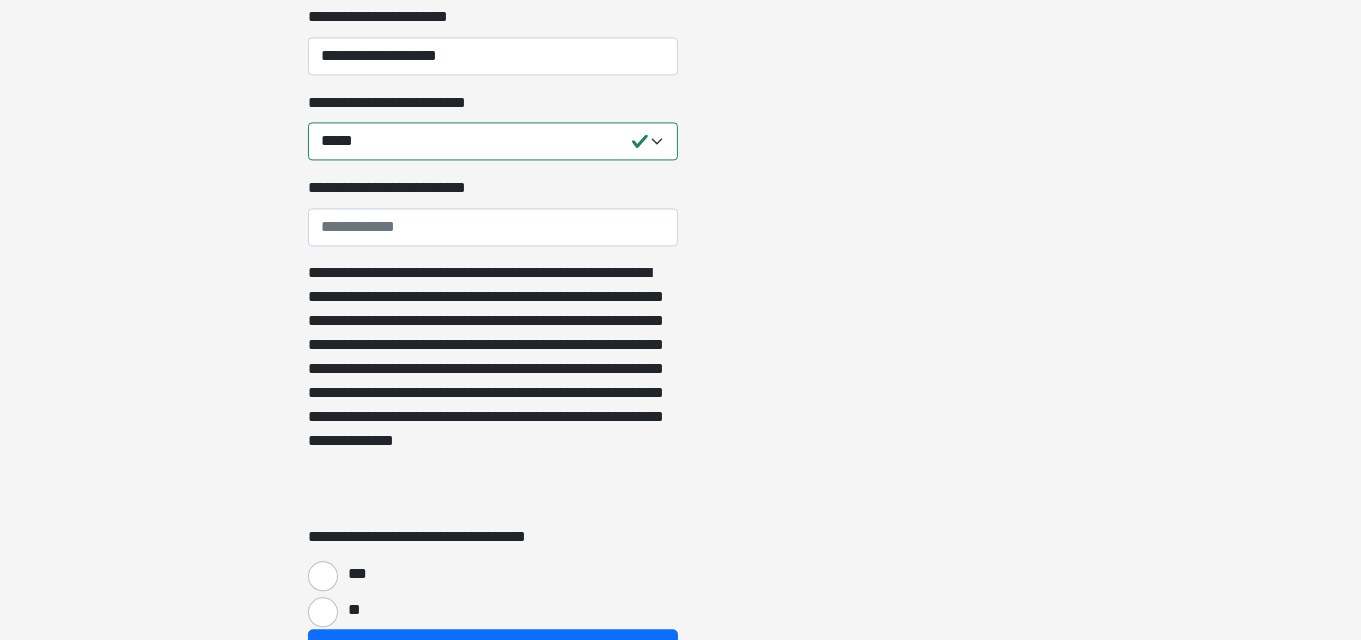 click on "**********" at bounding box center (493, 381) 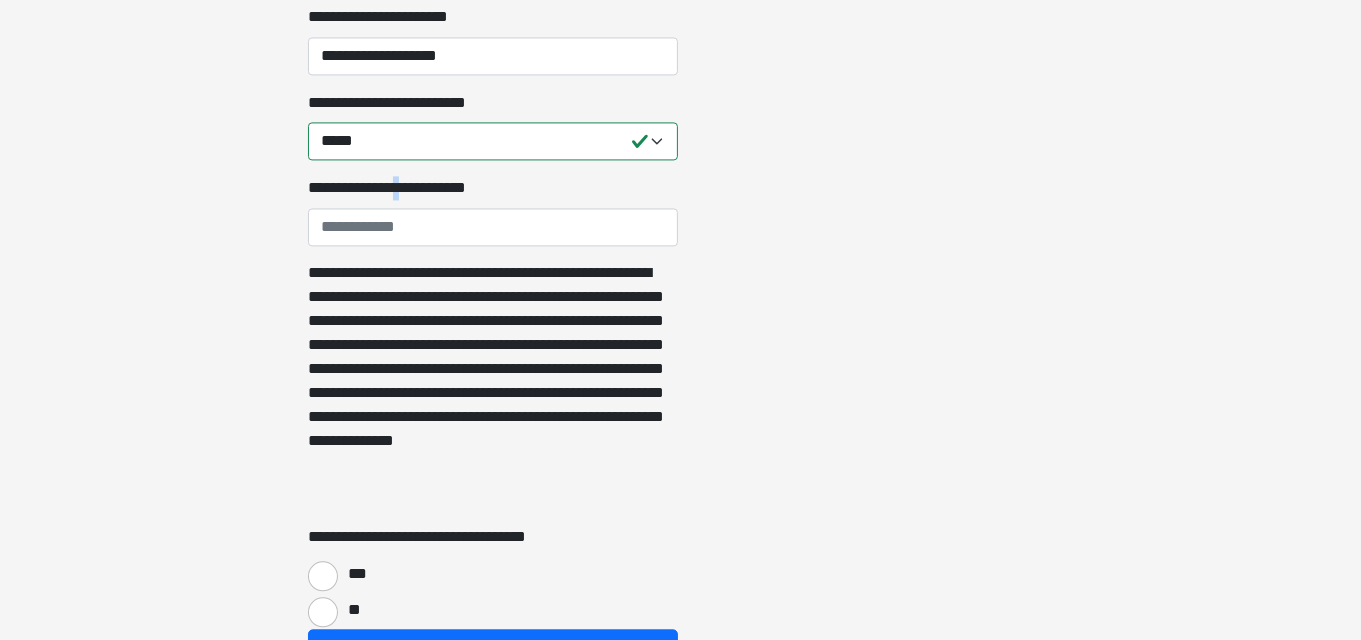 drag, startPoint x: 617, startPoint y: 199, endPoint x: 600, endPoint y: 232, distance: 37.12142 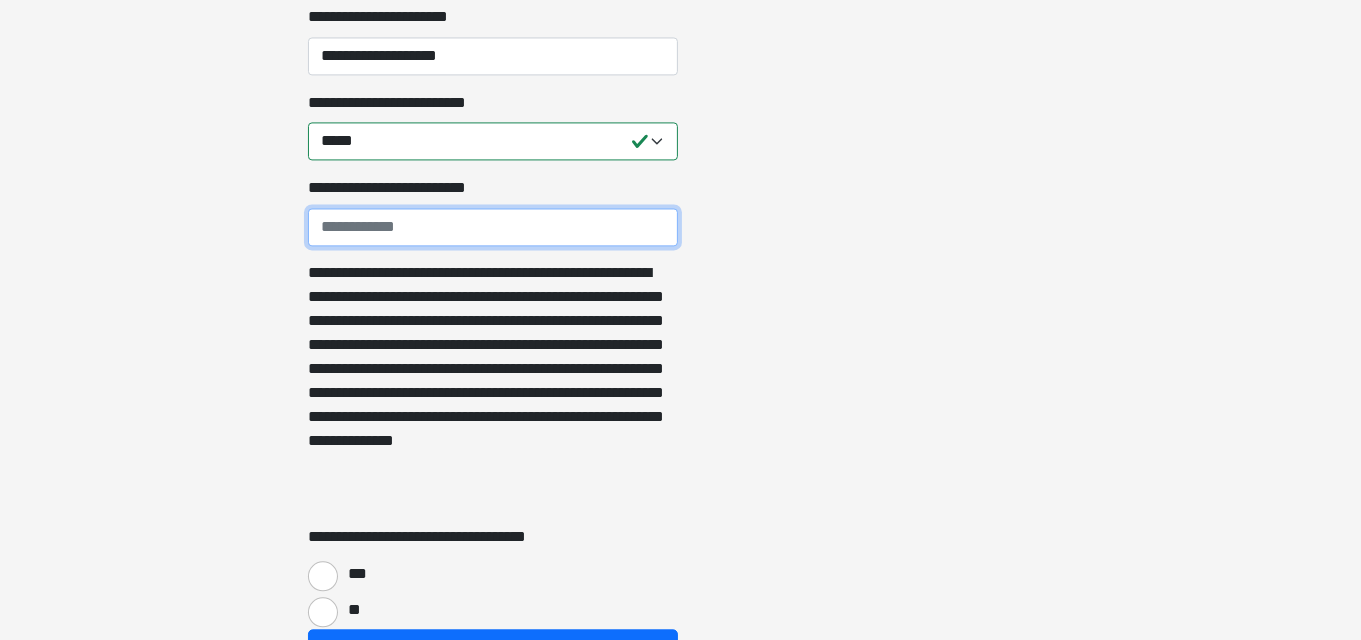 click on "**********" at bounding box center [493, 227] 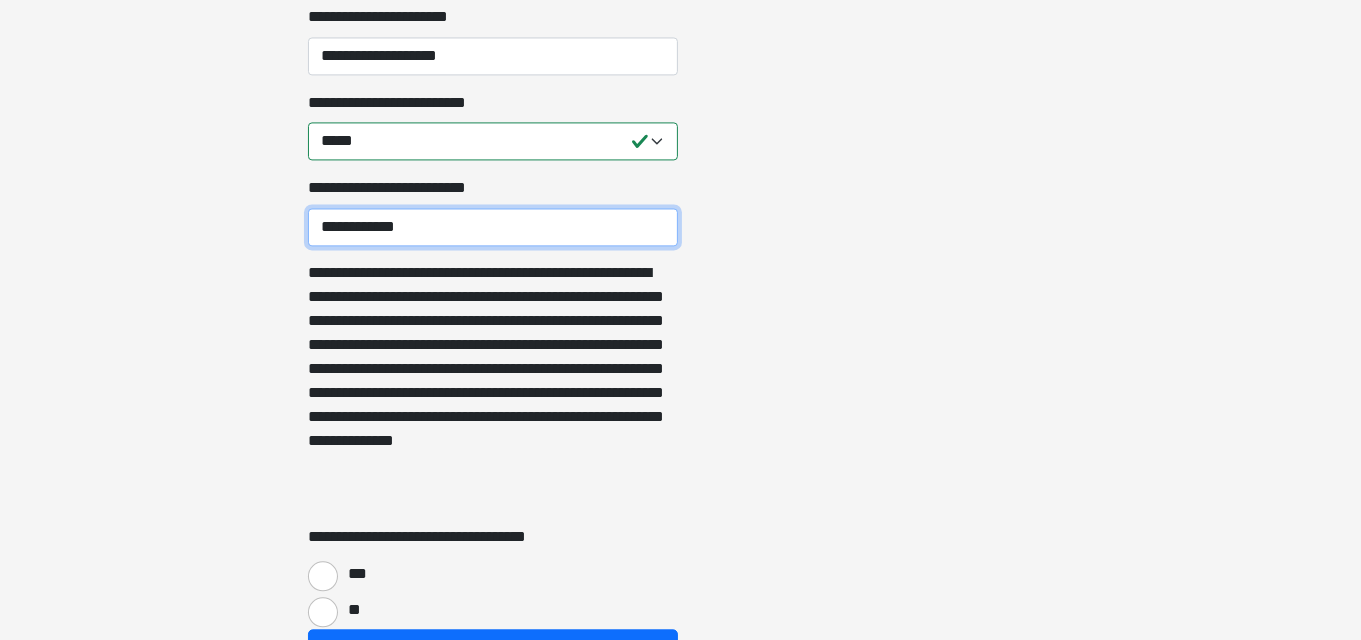 click on "**********" at bounding box center (493, 227) 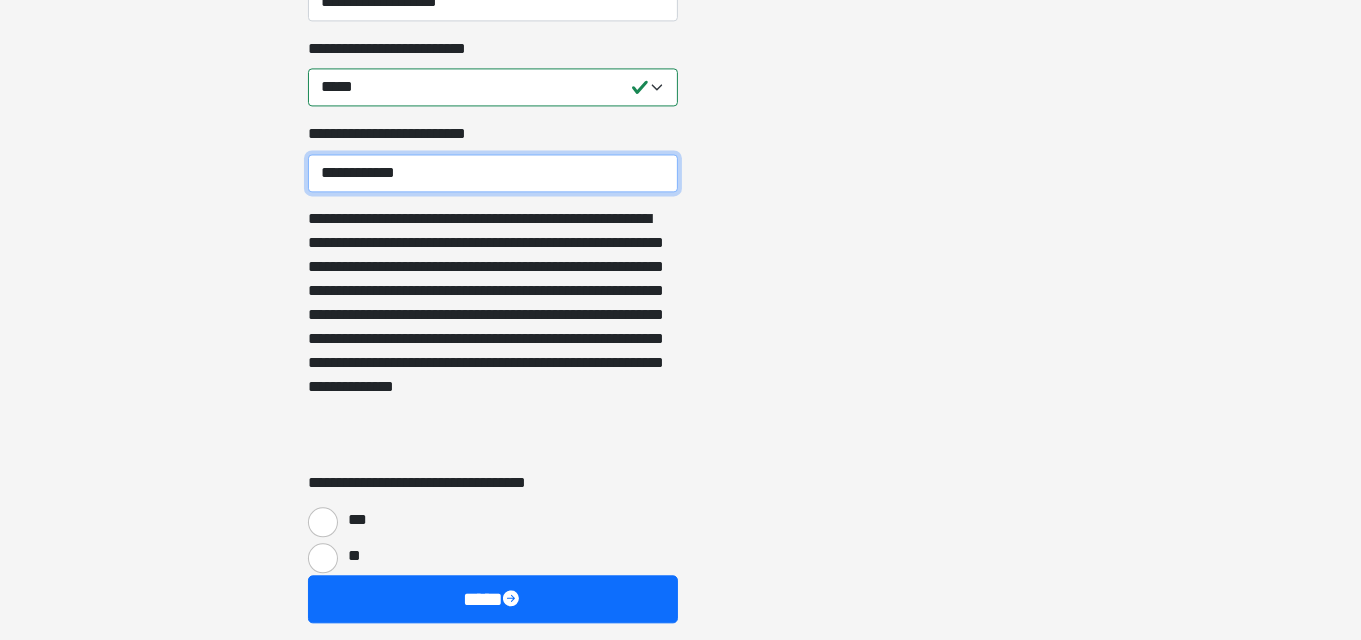 scroll, scrollTop: 3994, scrollLeft: 0, axis: vertical 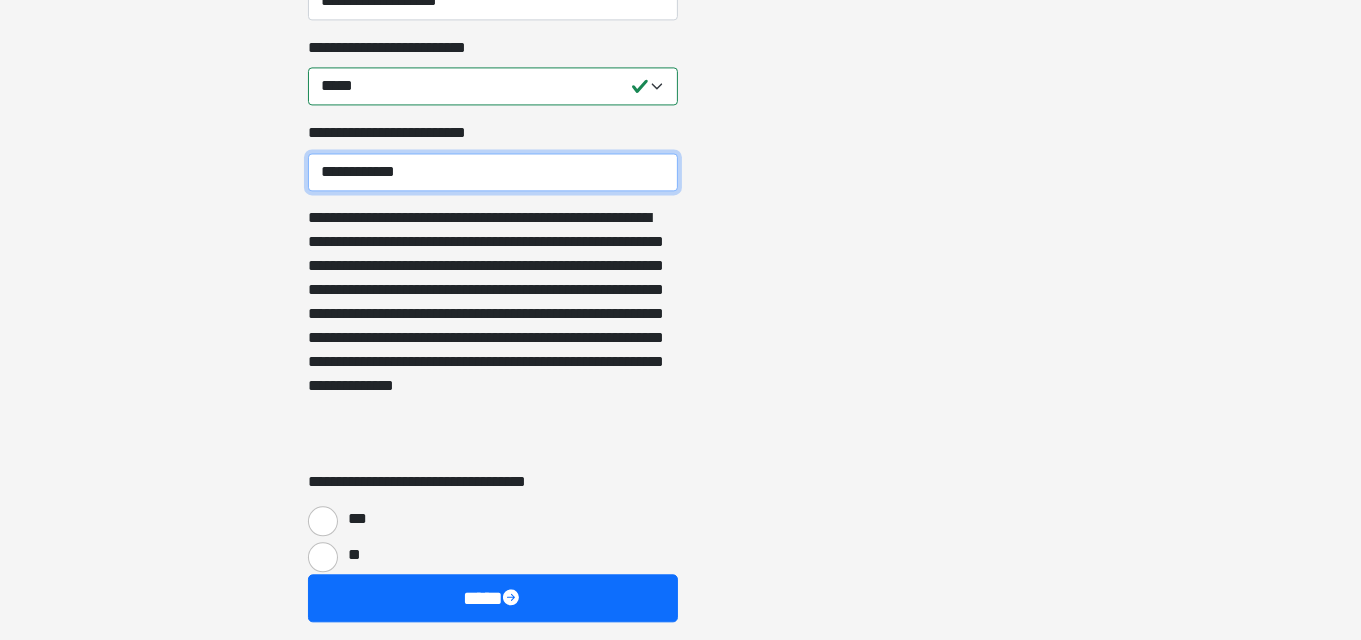 click on "**********" at bounding box center [493, 172] 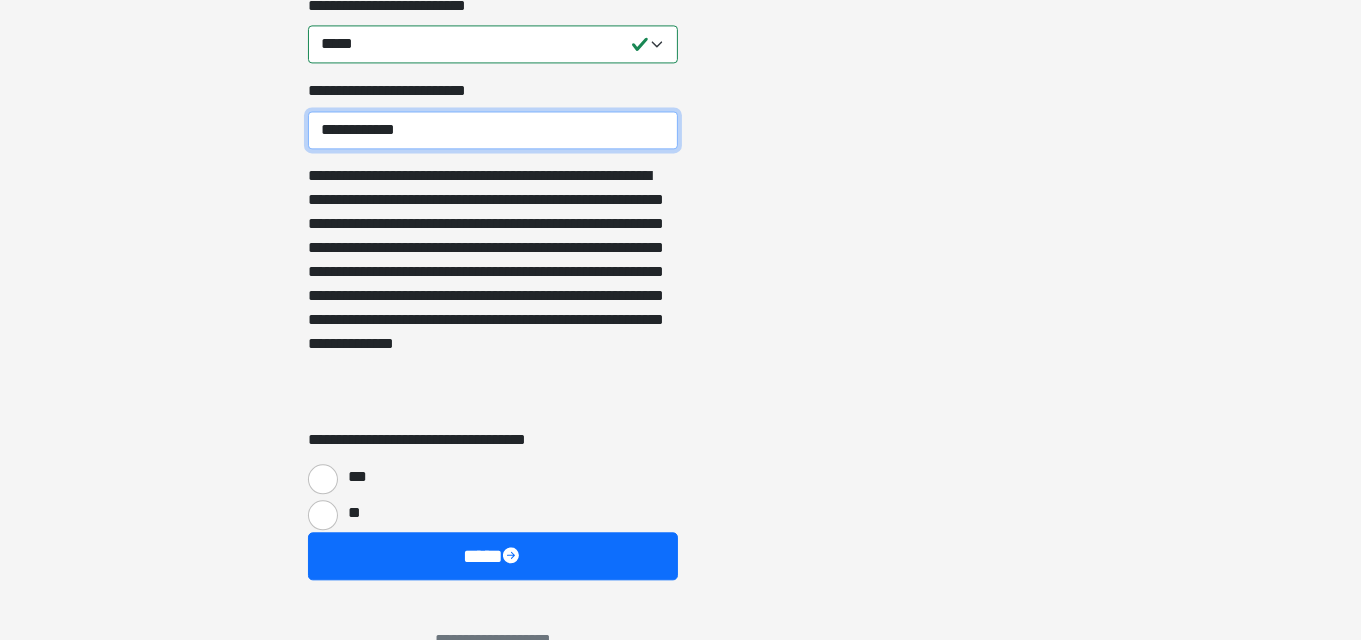 type on "**********" 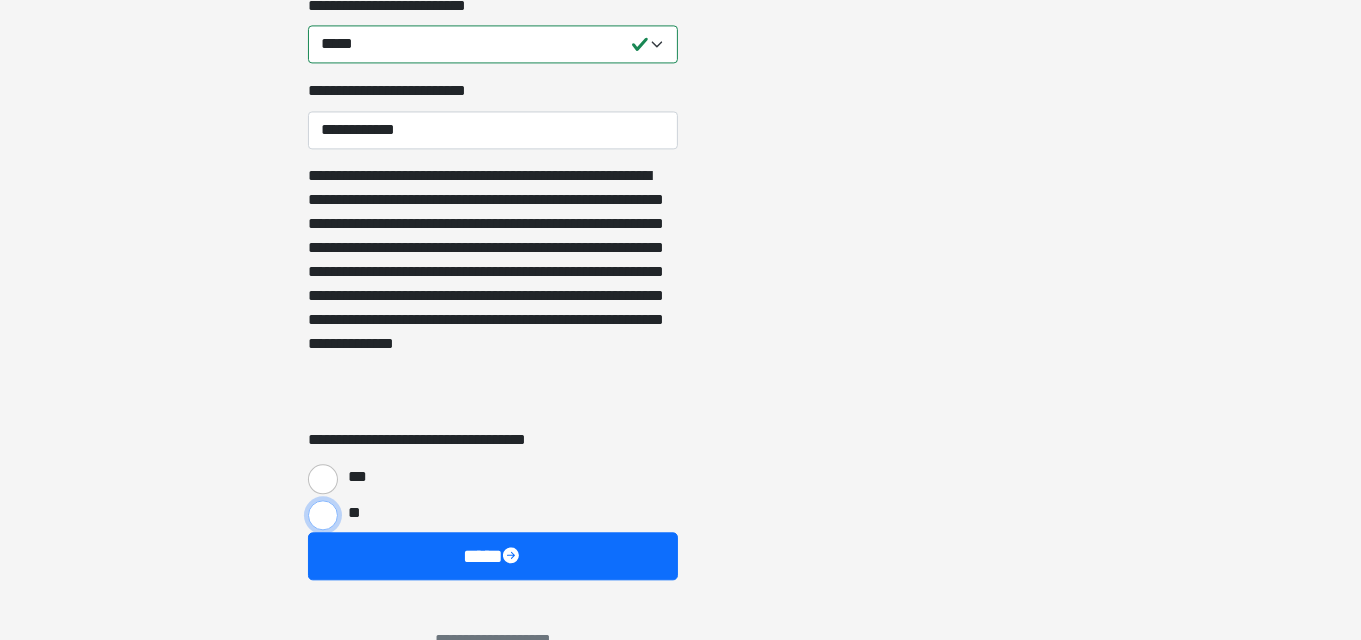 click on "**" at bounding box center (323, 515) 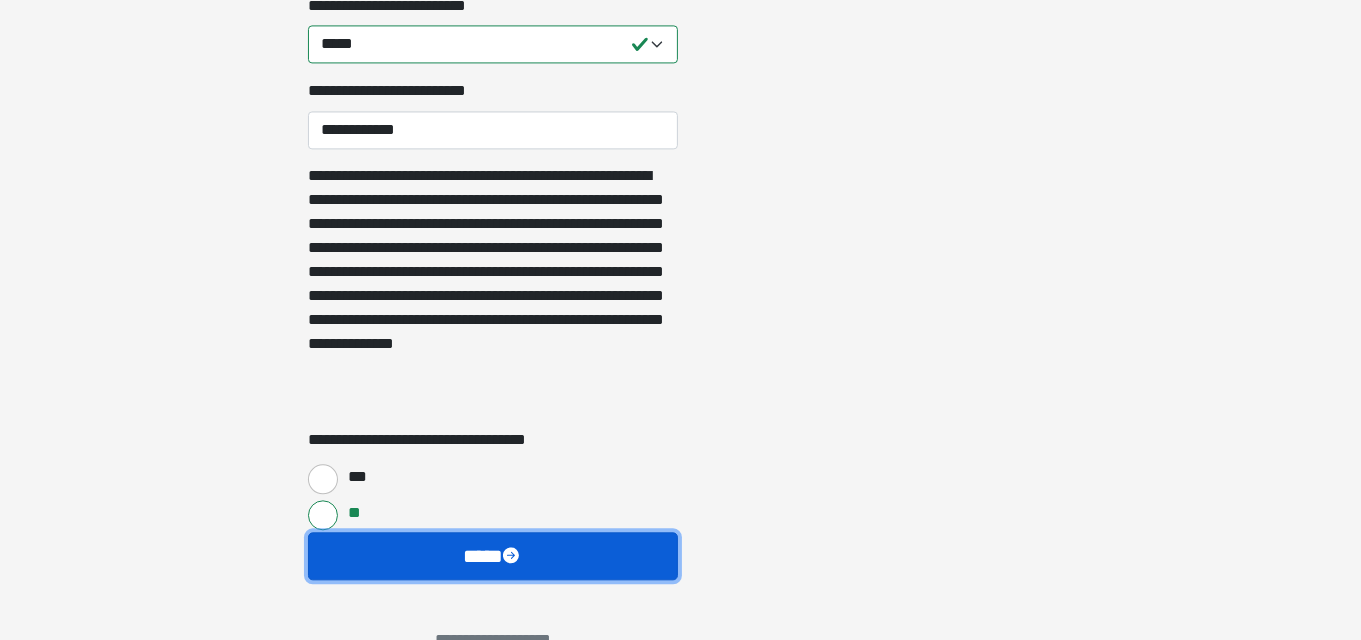 drag, startPoint x: 531, startPoint y: 577, endPoint x: 570, endPoint y: 501, distance: 85.42248 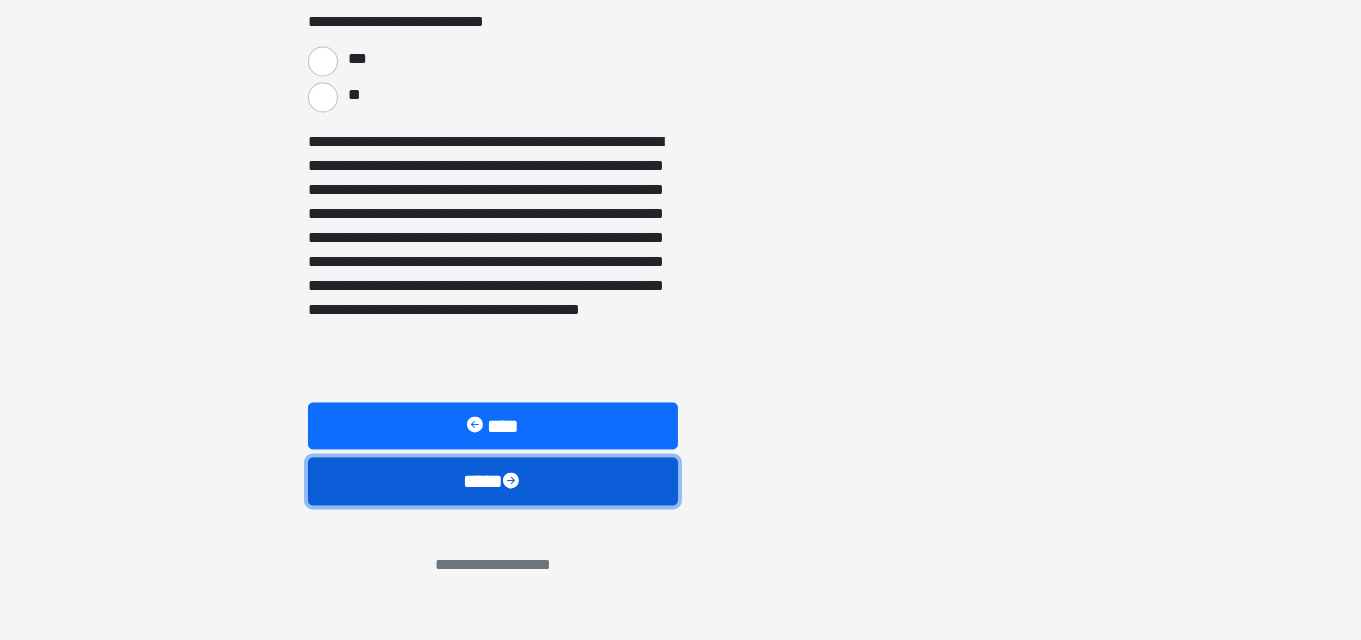 scroll, scrollTop: 3402, scrollLeft: 0, axis: vertical 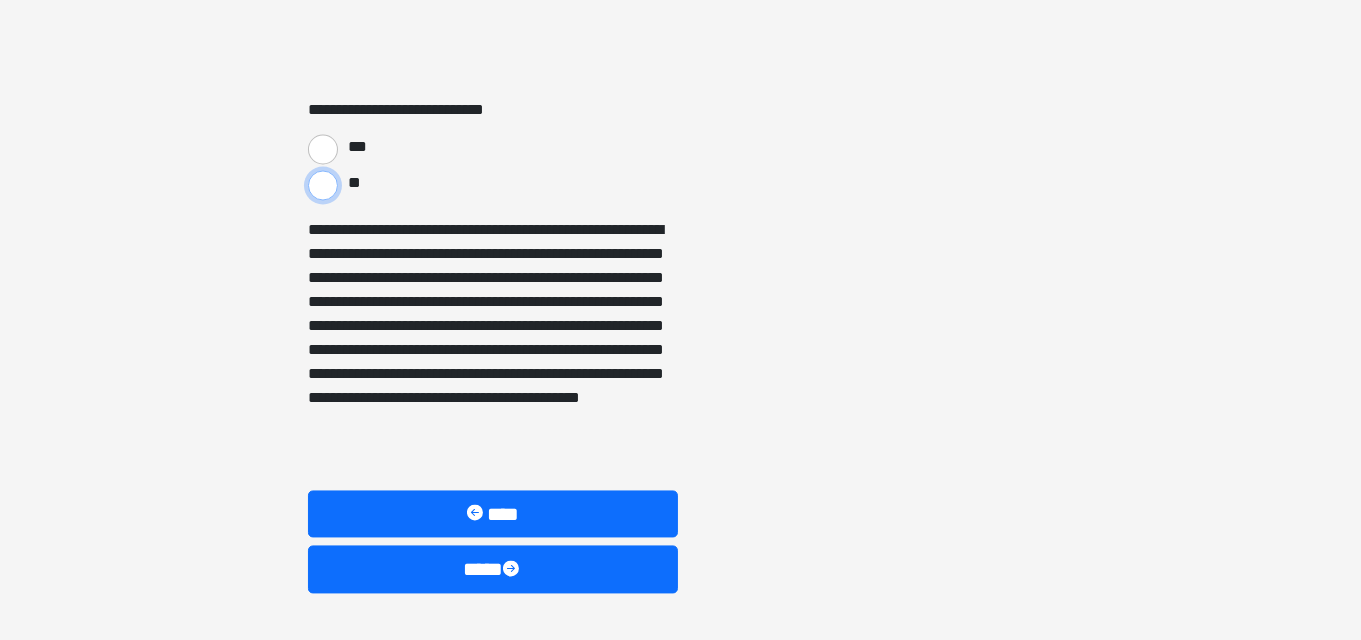 click on "**" at bounding box center (323, 186) 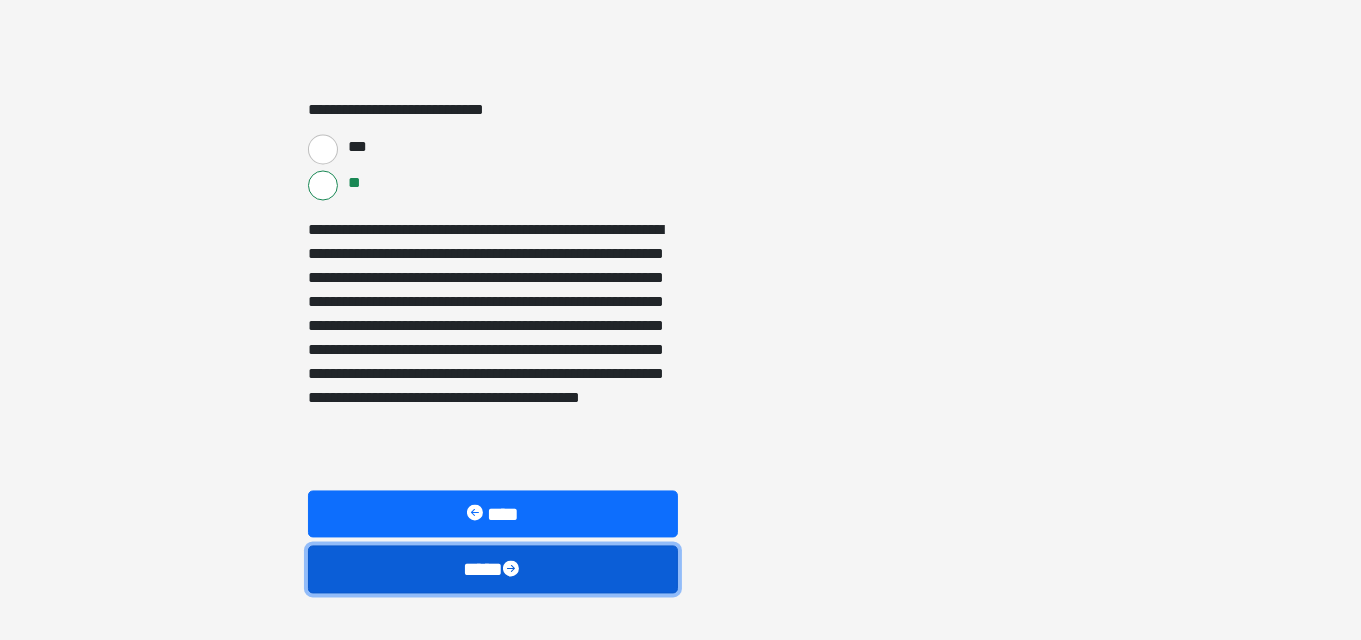 click on "****" at bounding box center (493, 569) 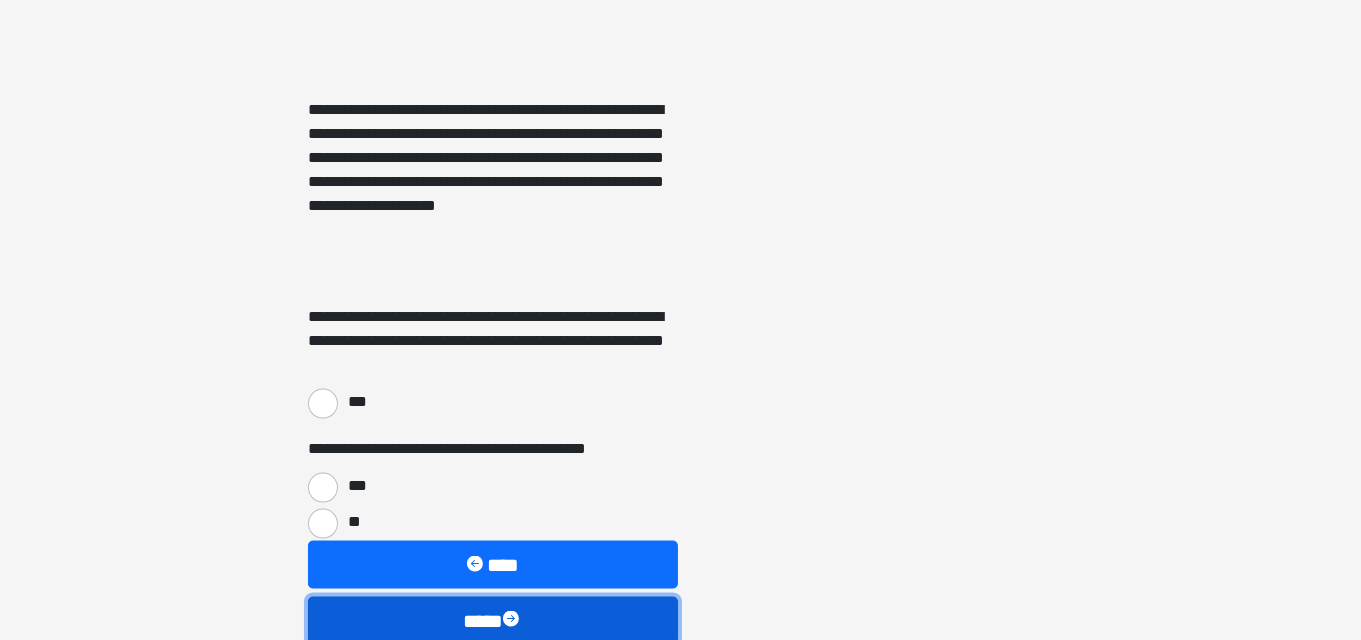 scroll, scrollTop: 2934, scrollLeft: 0, axis: vertical 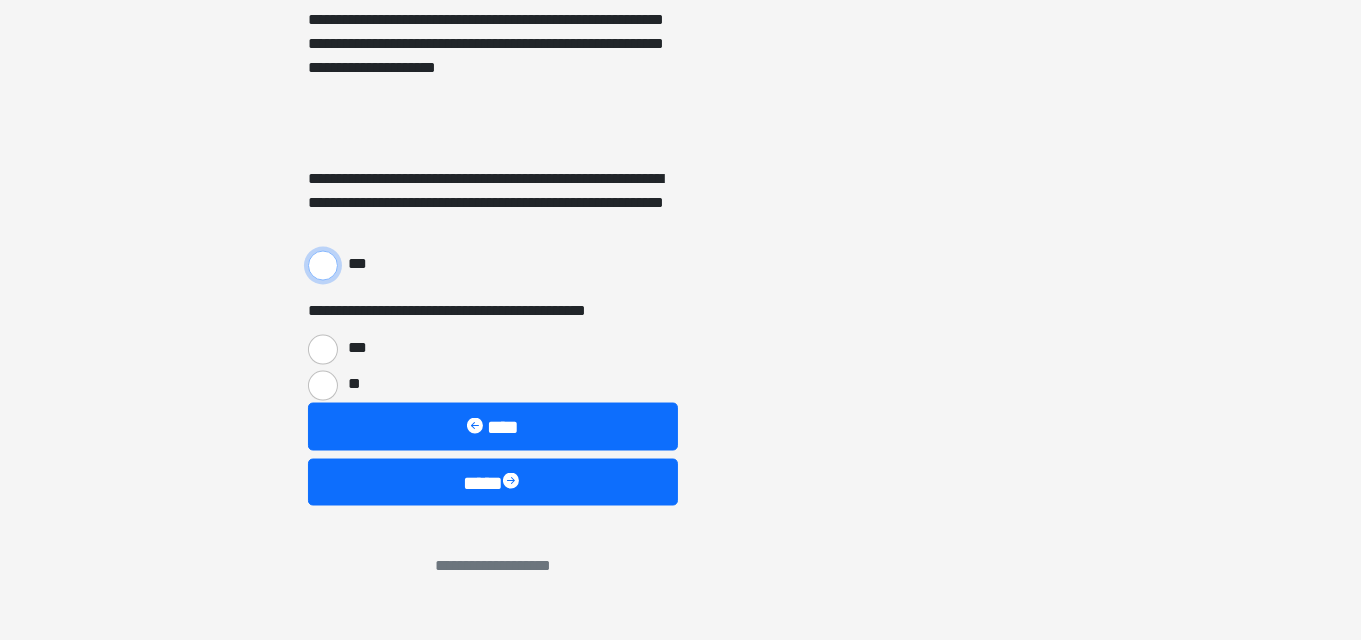 click on "***" at bounding box center [323, 266] 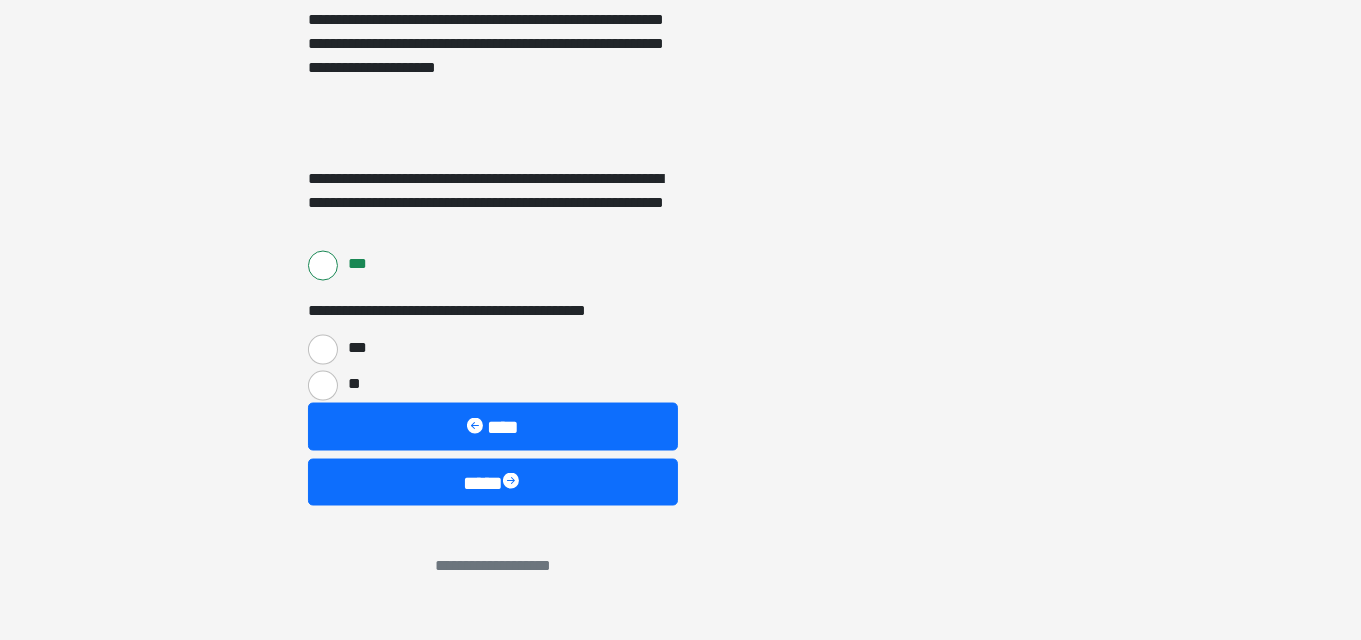 click on "***" at bounding box center (354, 348) 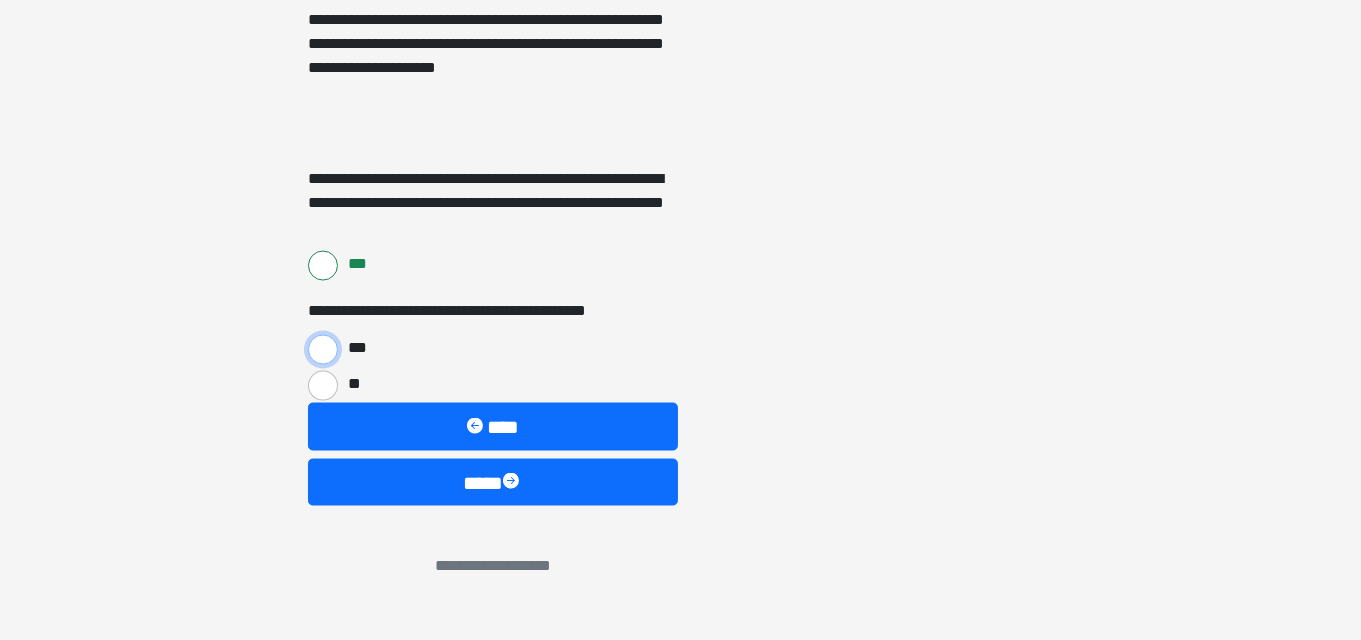 click on "***" at bounding box center [323, 350] 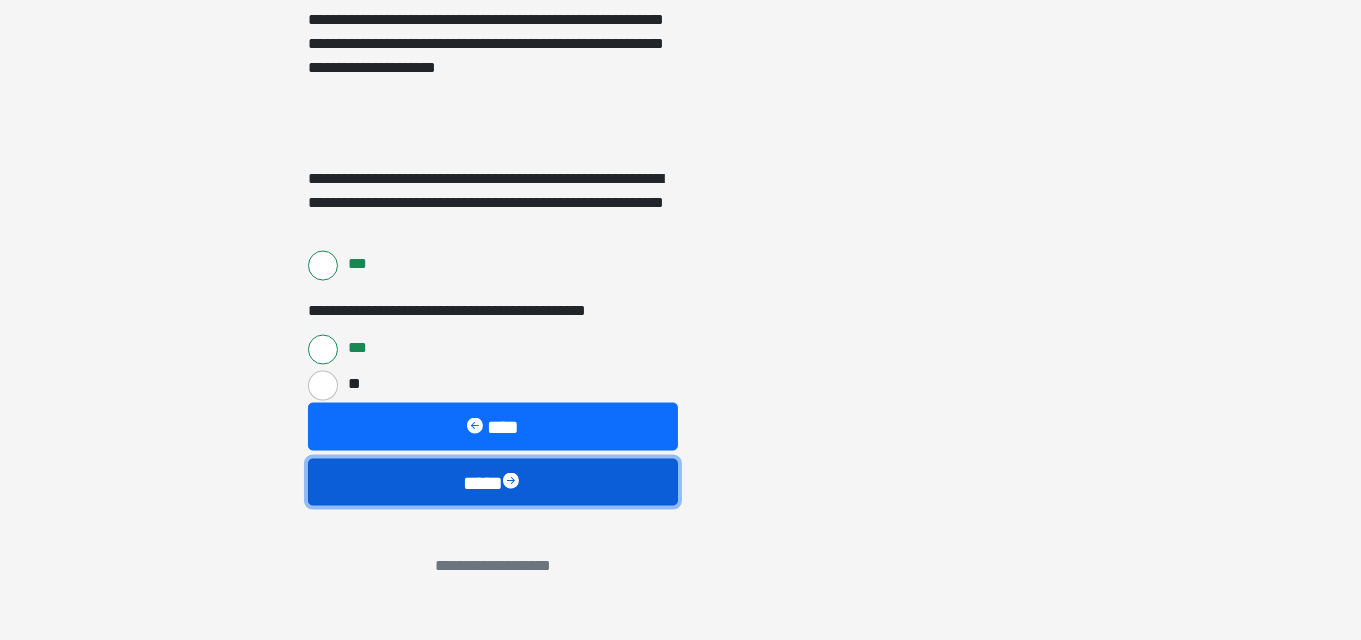 click on "****" at bounding box center (493, 482) 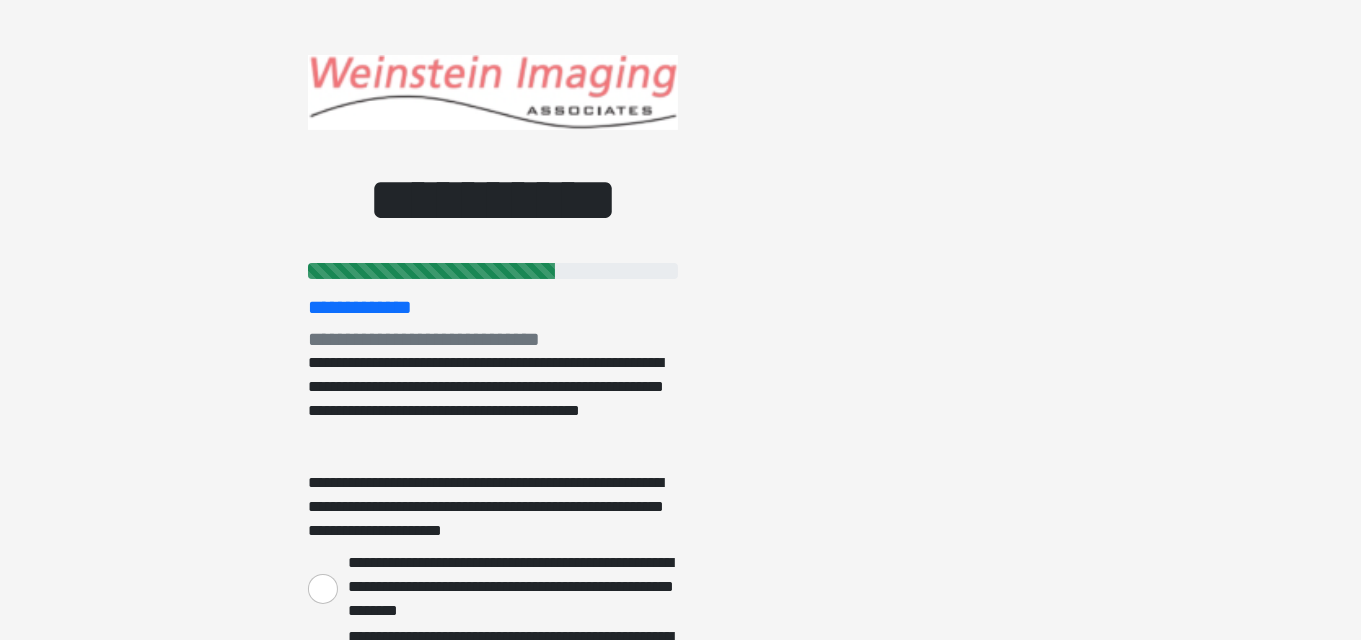 scroll, scrollTop: 415, scrollLeft: 0, axis: vertical 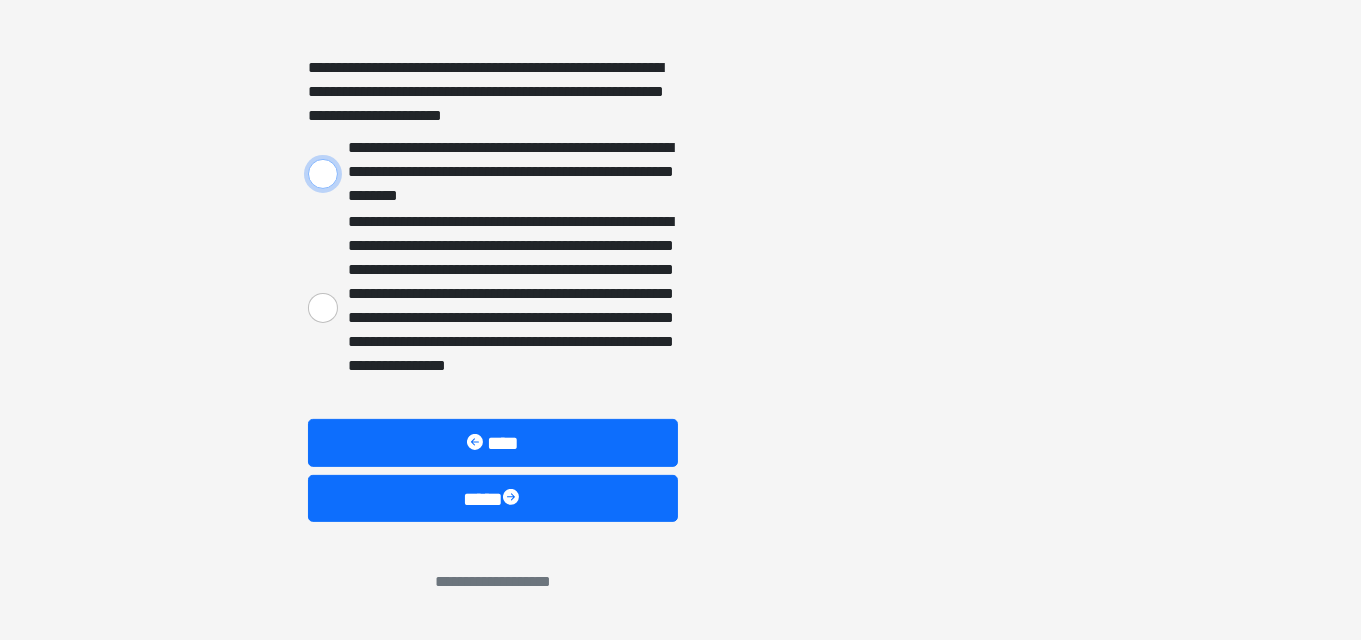 click on "**********" at bounding box center [323, 174] 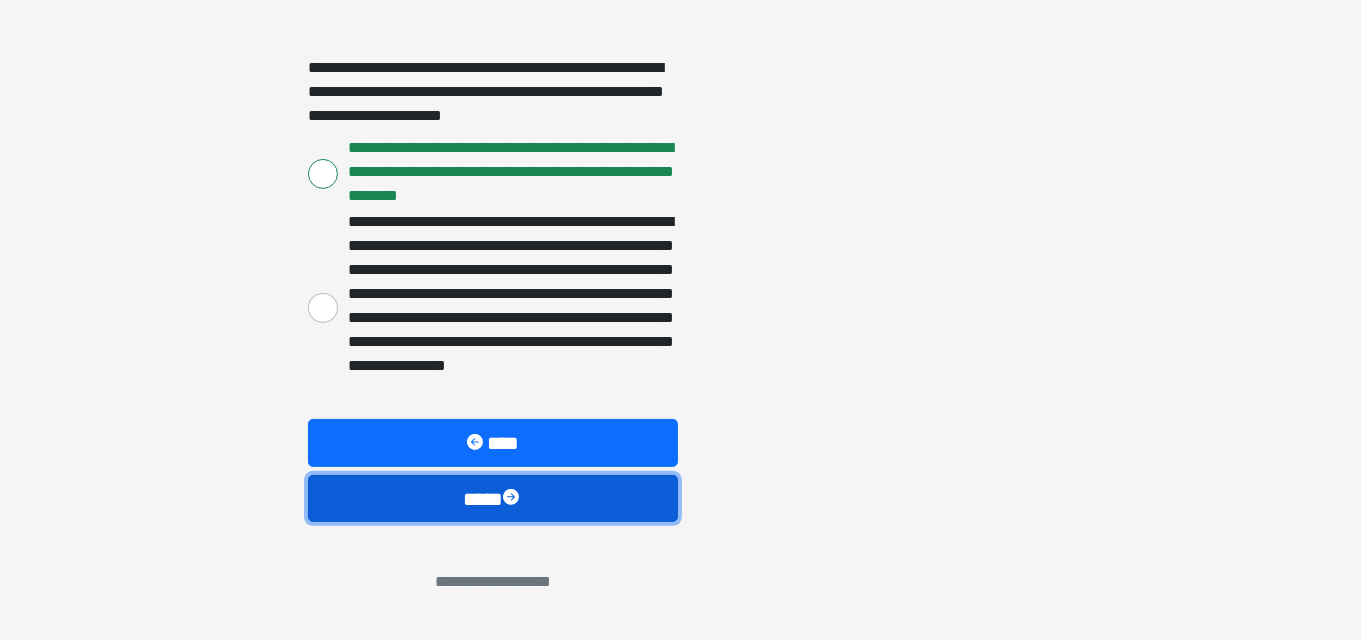 click on "****" at bounding box center [493, 498] 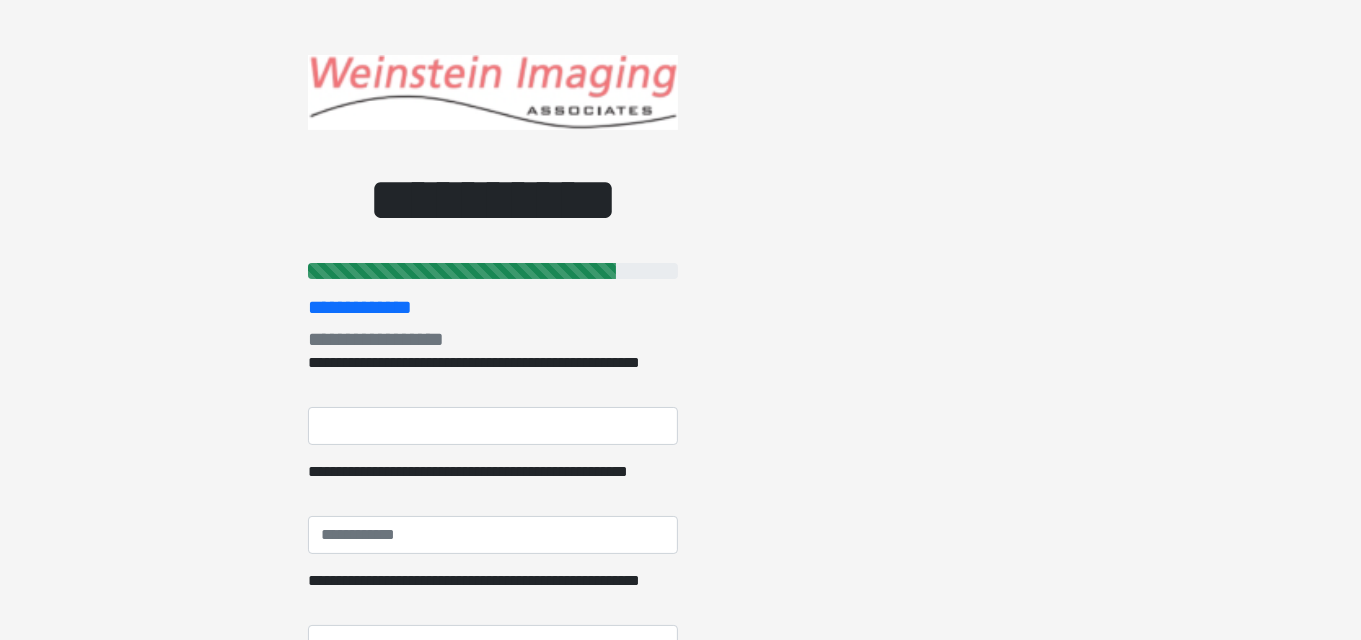 scroll, scrollTop: 33, scrollLeft: 0, axis: vertical 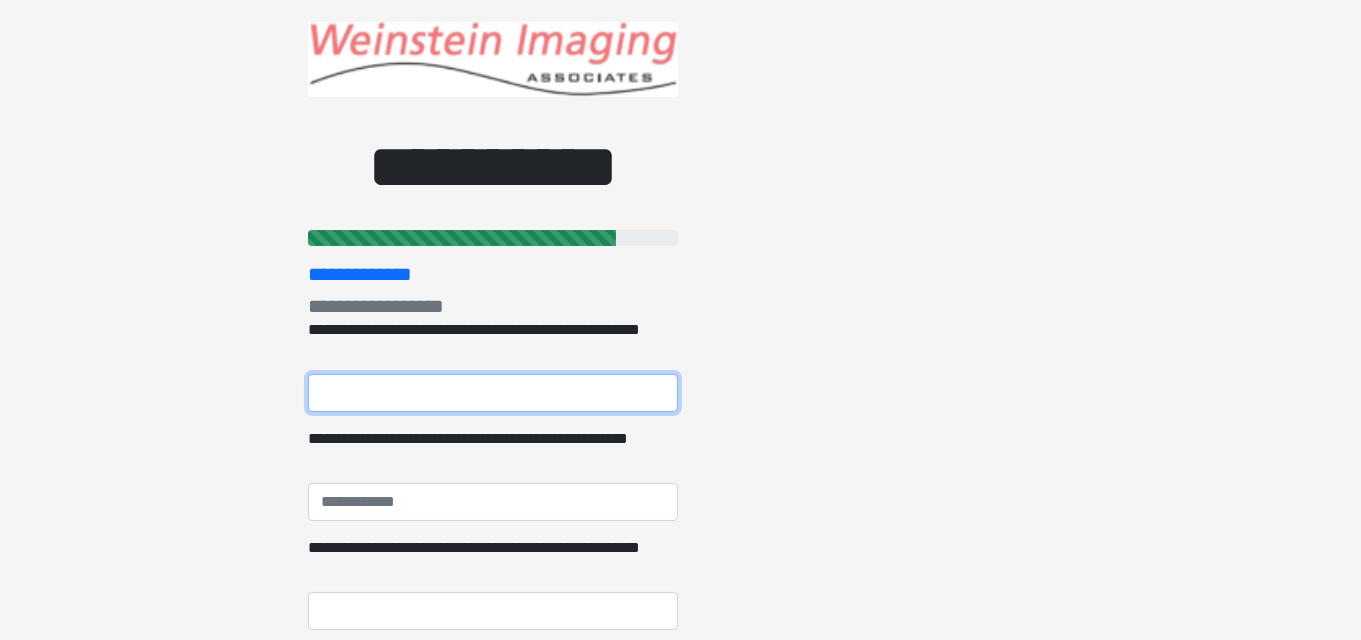 click on "**********" at bounding box center (493, 393) 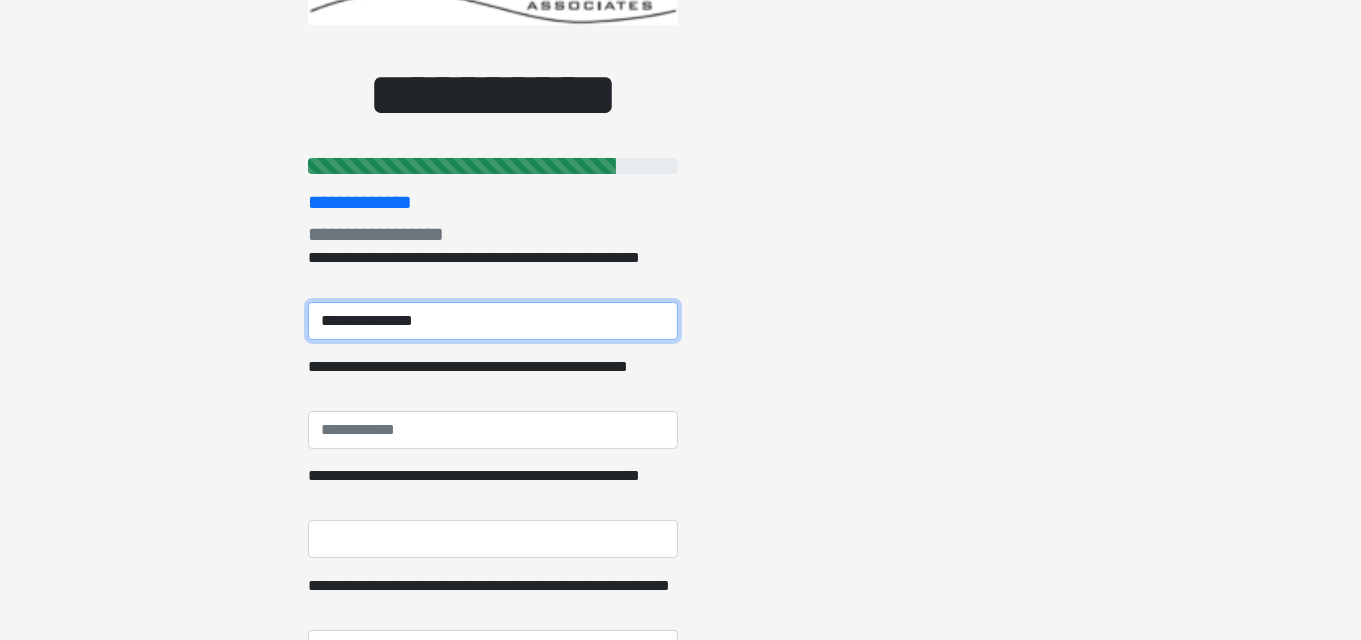 scroll, scrollTop: 106, scrollLeft: 0, axis: vertical 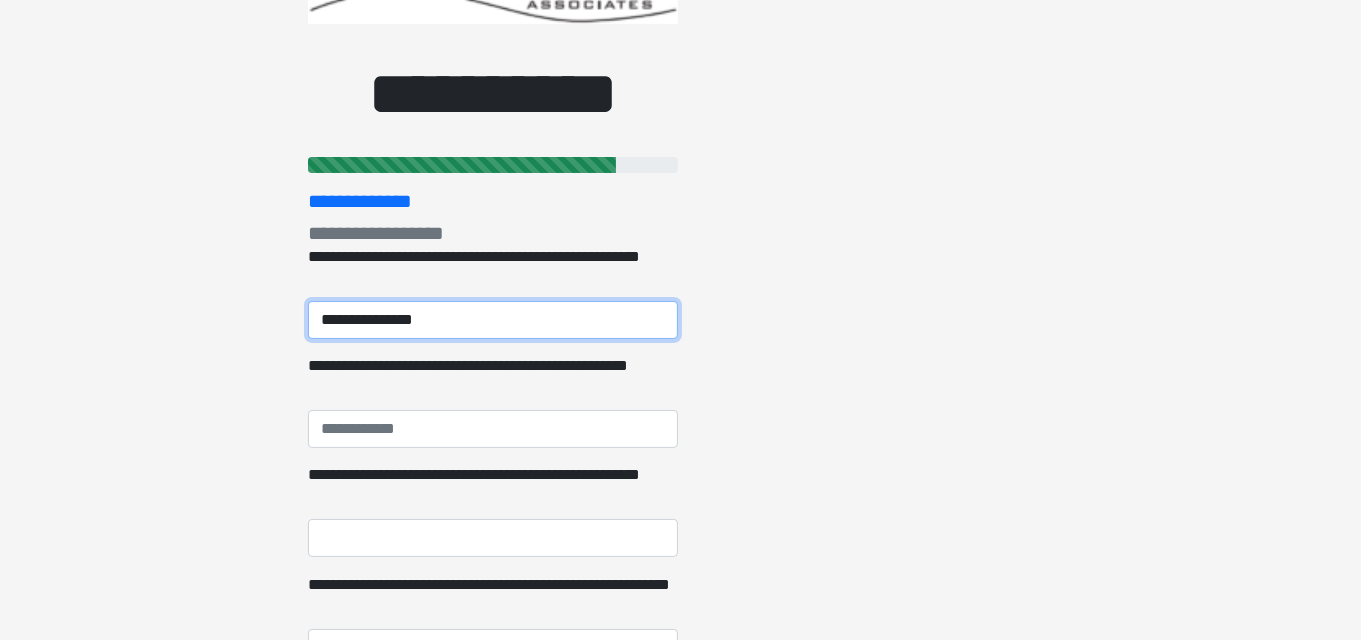type on "**********" 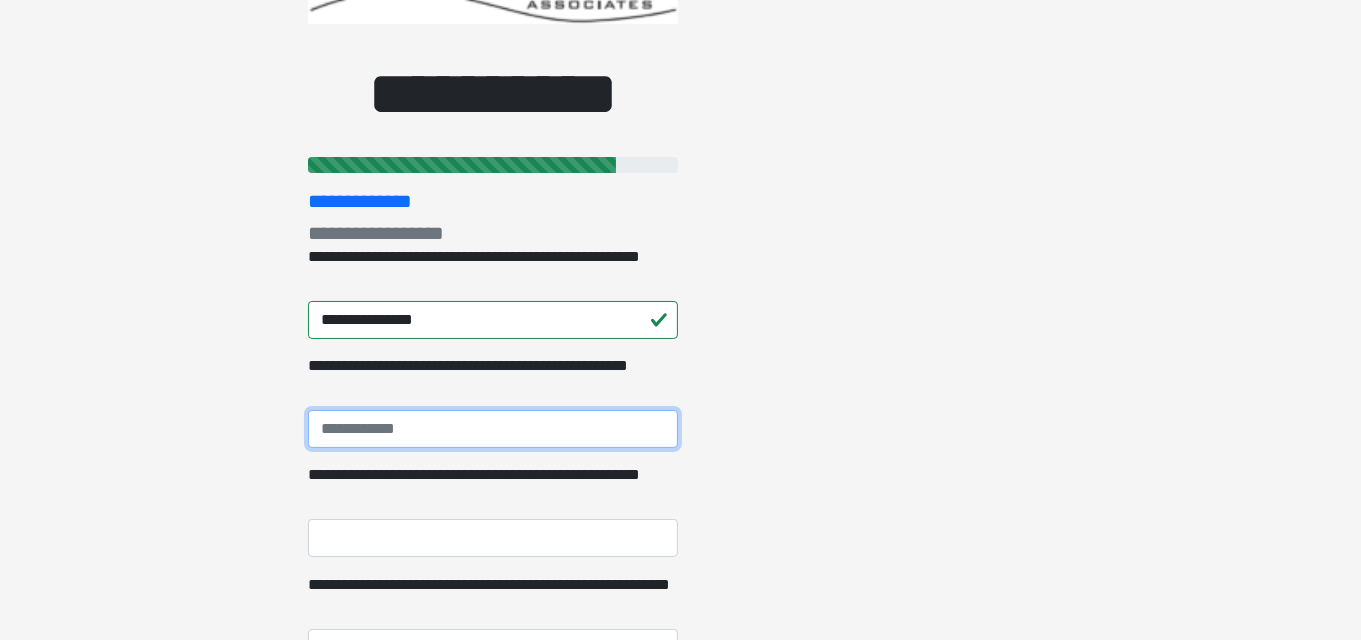 click on "**********" at bounding box center [493, 429] 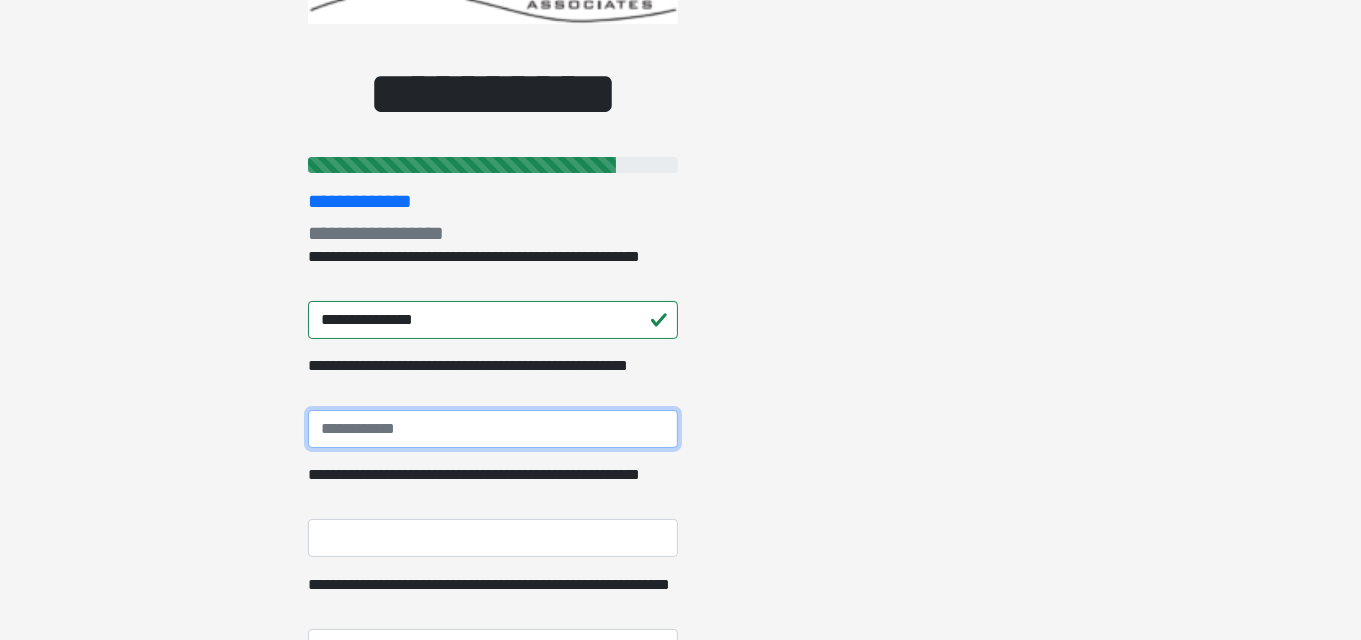paste on "**********" 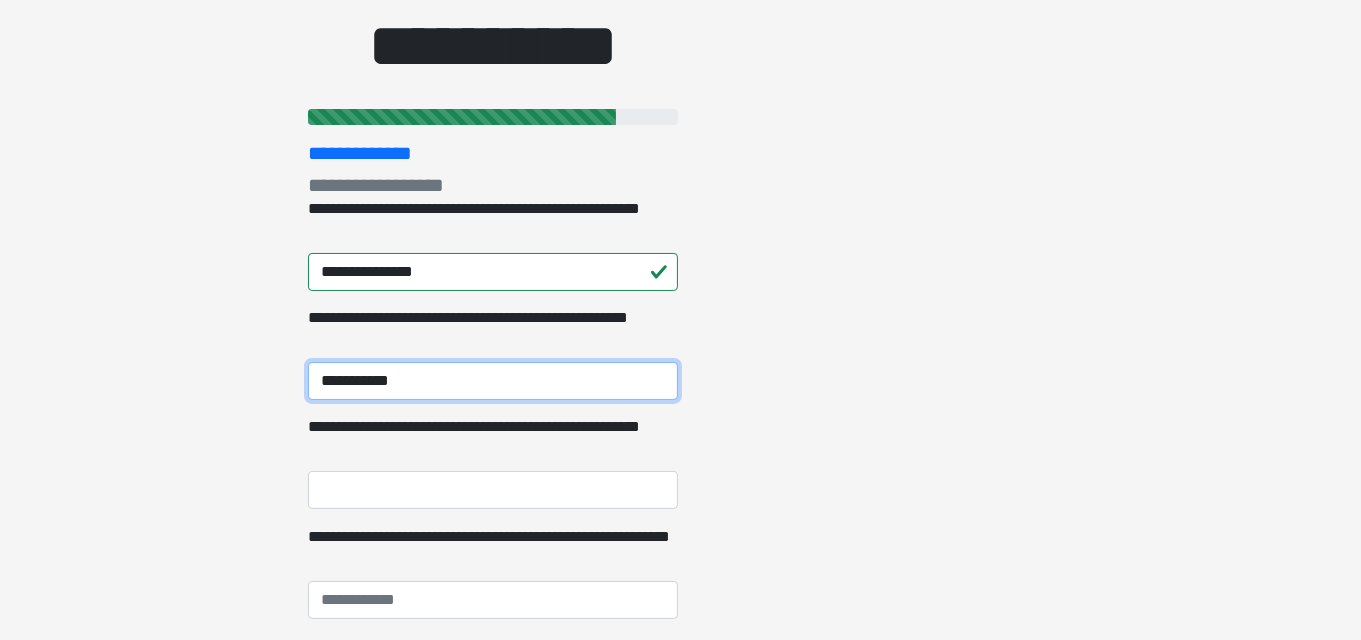 scroll, scrollTop: 156, scrollLeft: 0, axis: vertical 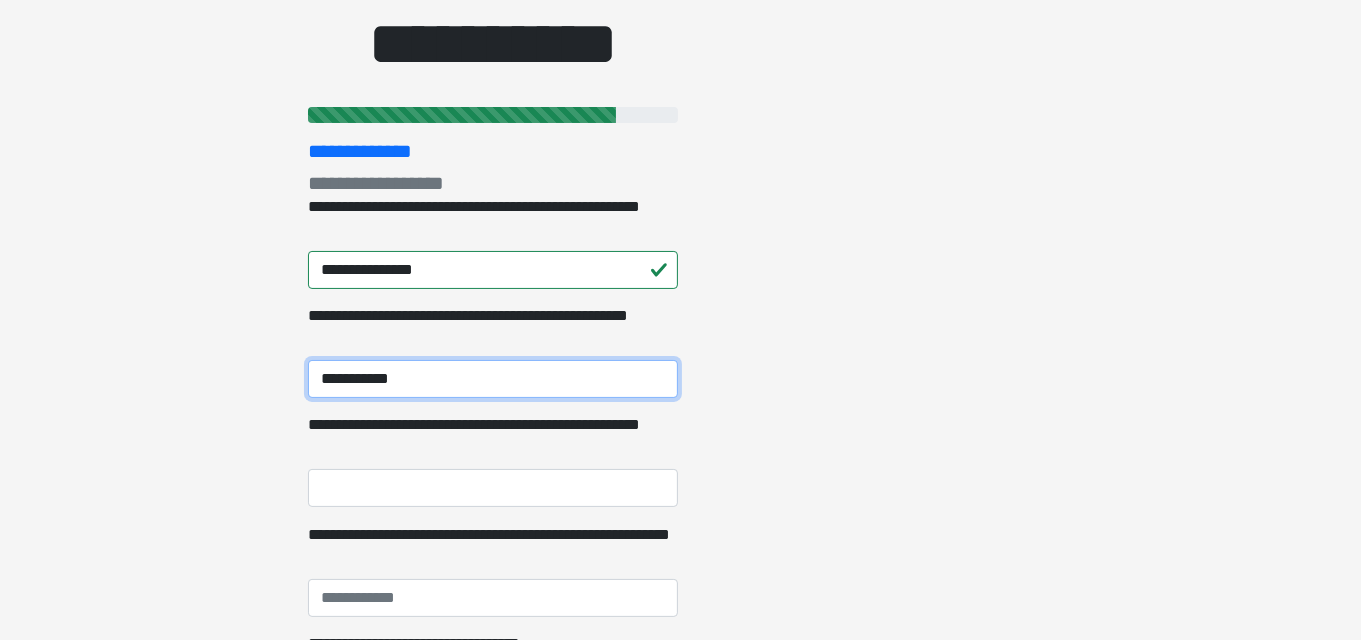 type on "**********" 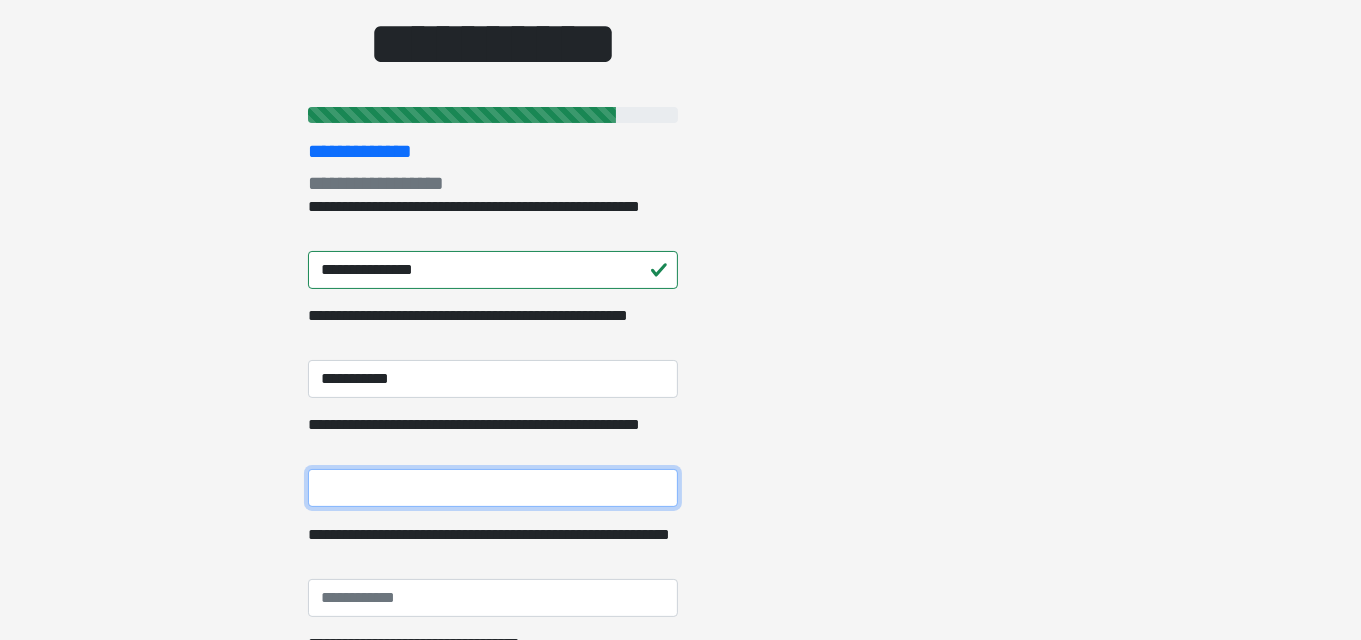 click on "**********" at bounding box center [493, 488] 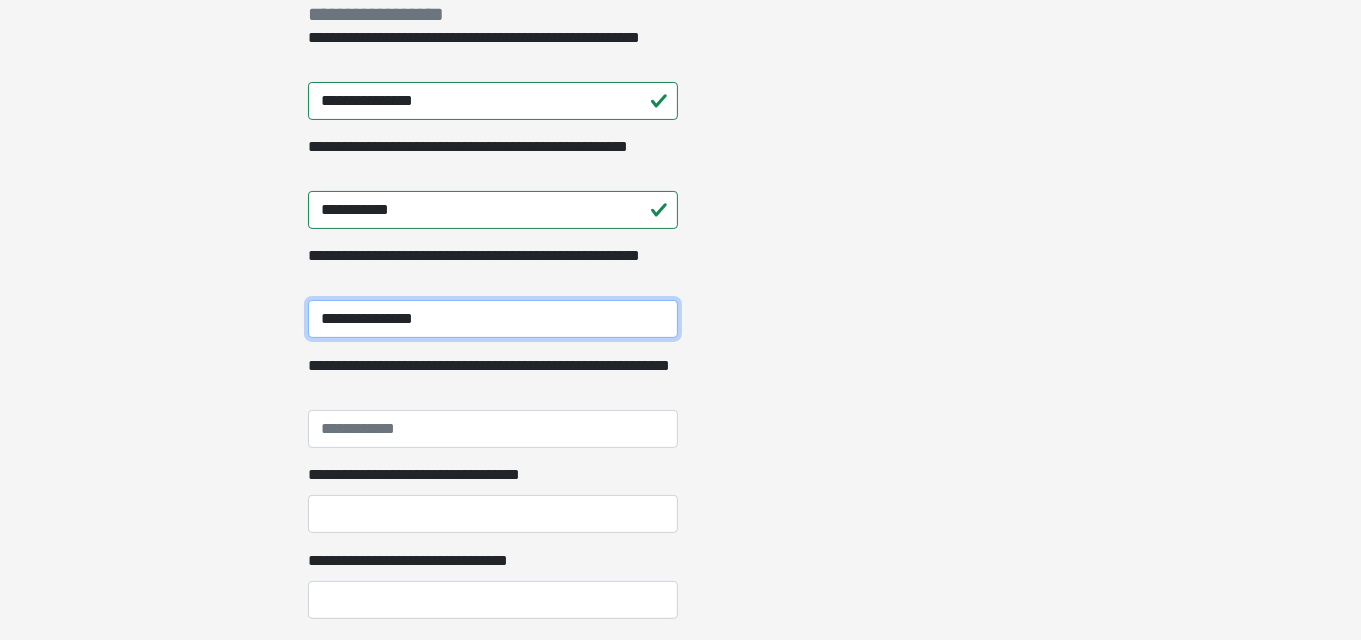 scroll, scrollTop: 325, scrollLeft: 0, axis: vertical 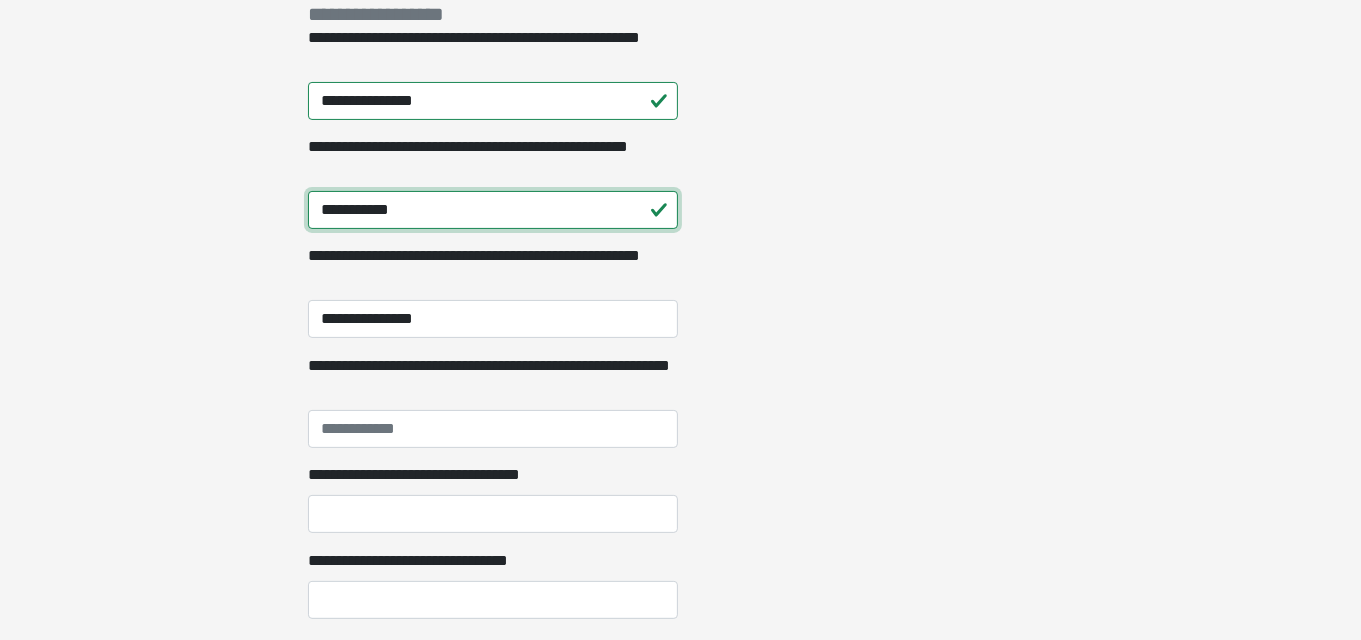drag, startPoint x: 613, startPoint y: 231, endPoint x: 501, endPoint y: 227, distance: 112.0714 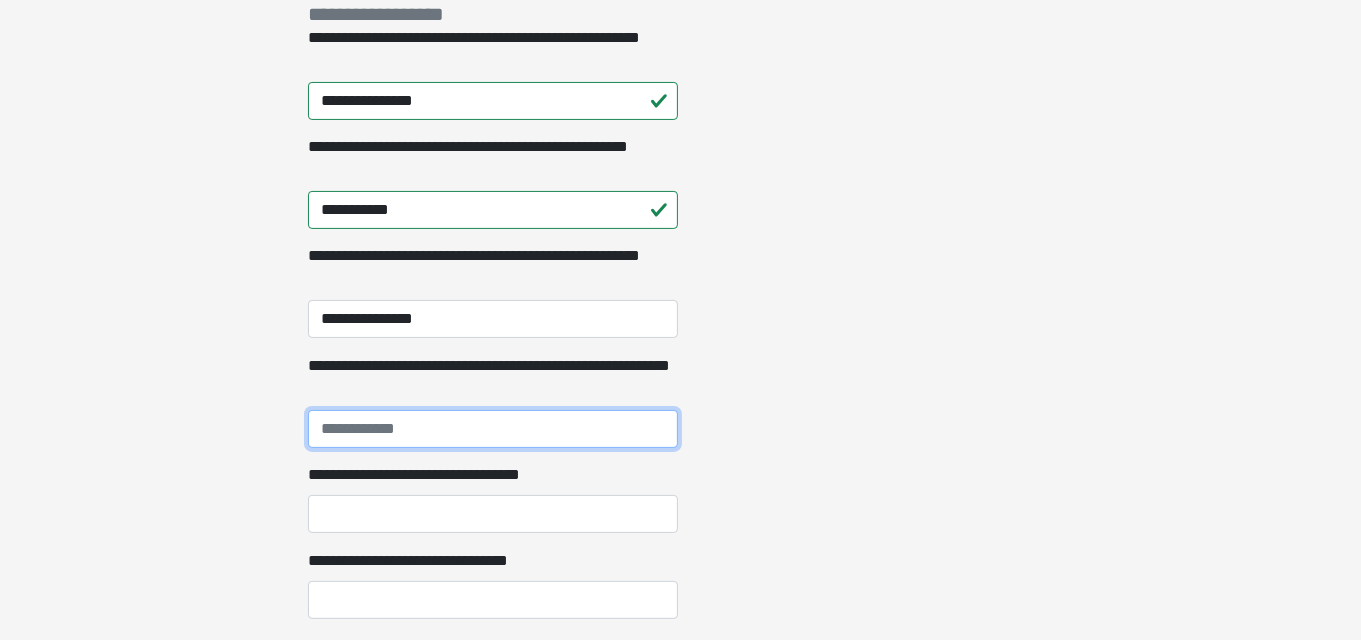 click on "**********" at bounding box center (493, 429) 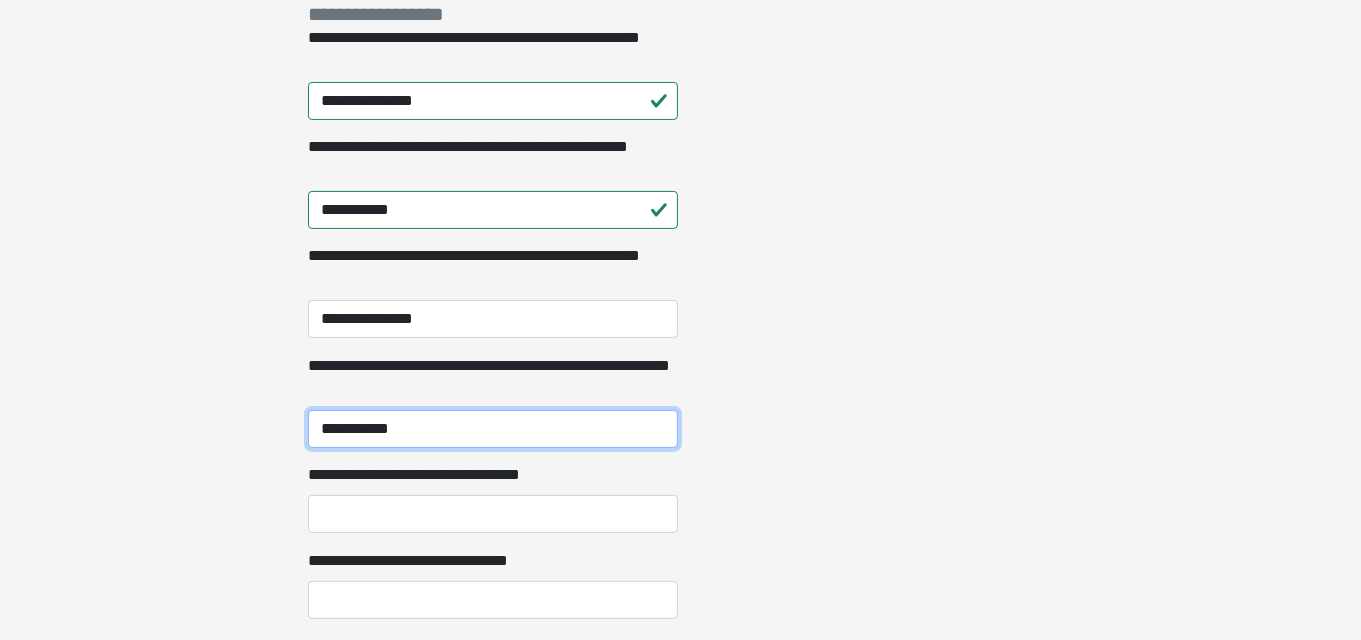 scroll, scrollTop: 427, scrollLeft: 0, axis: vertical 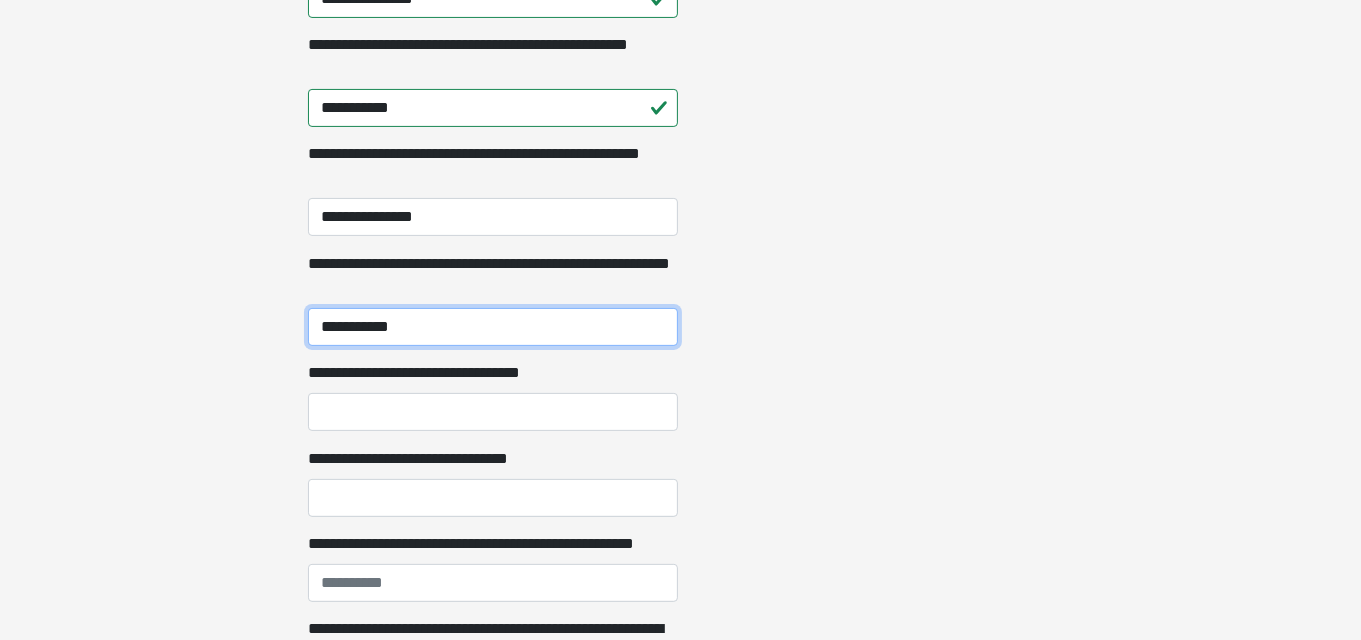 type on "**********" 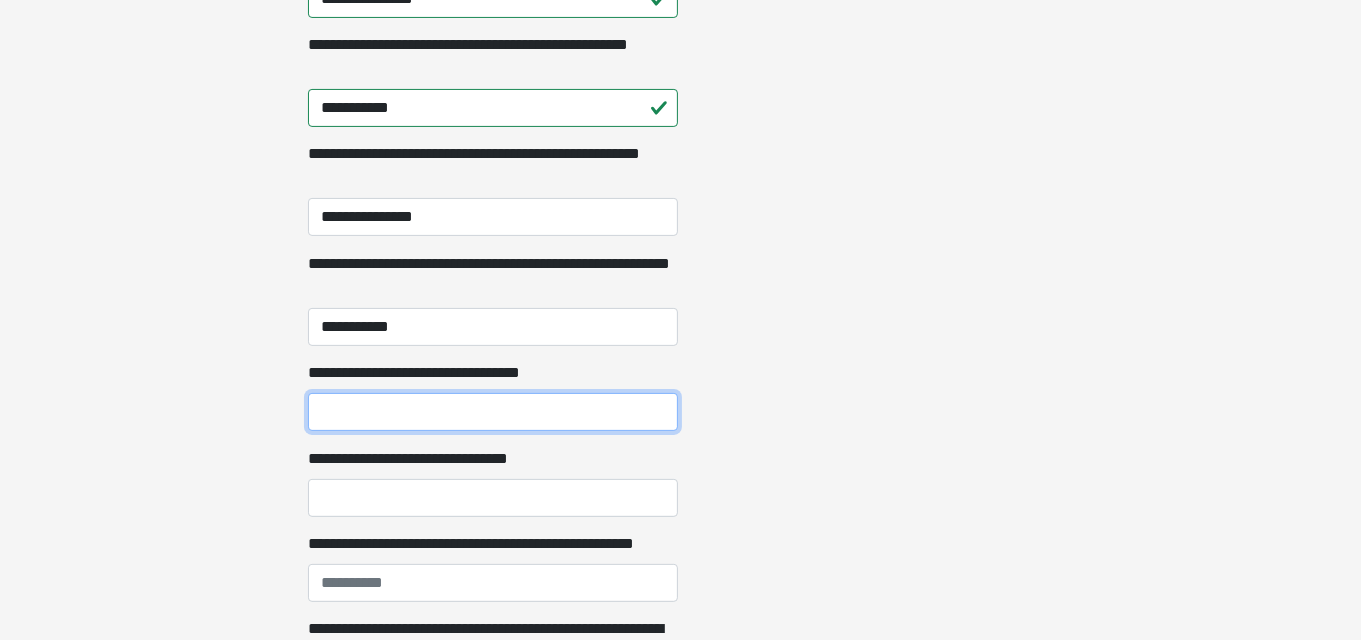 click on "**********" at bounding box center [493, 412] 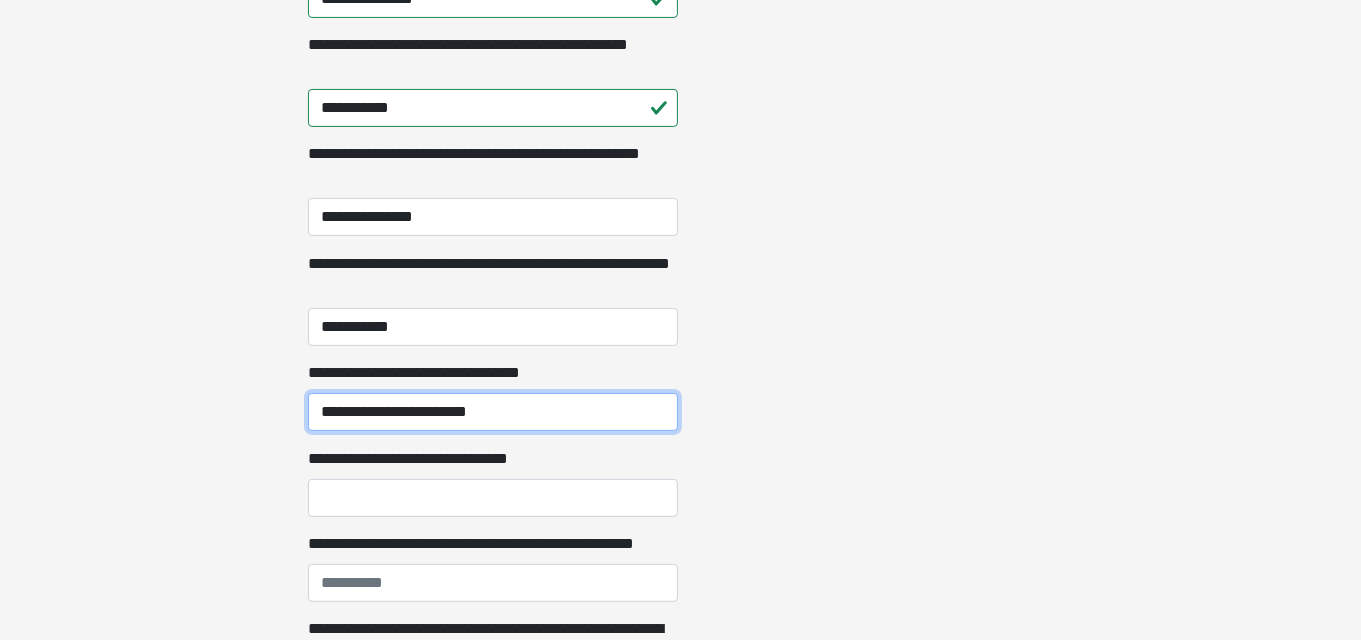 scroll, scrollTop: 429, scrollLeft: 0, axis: vertical 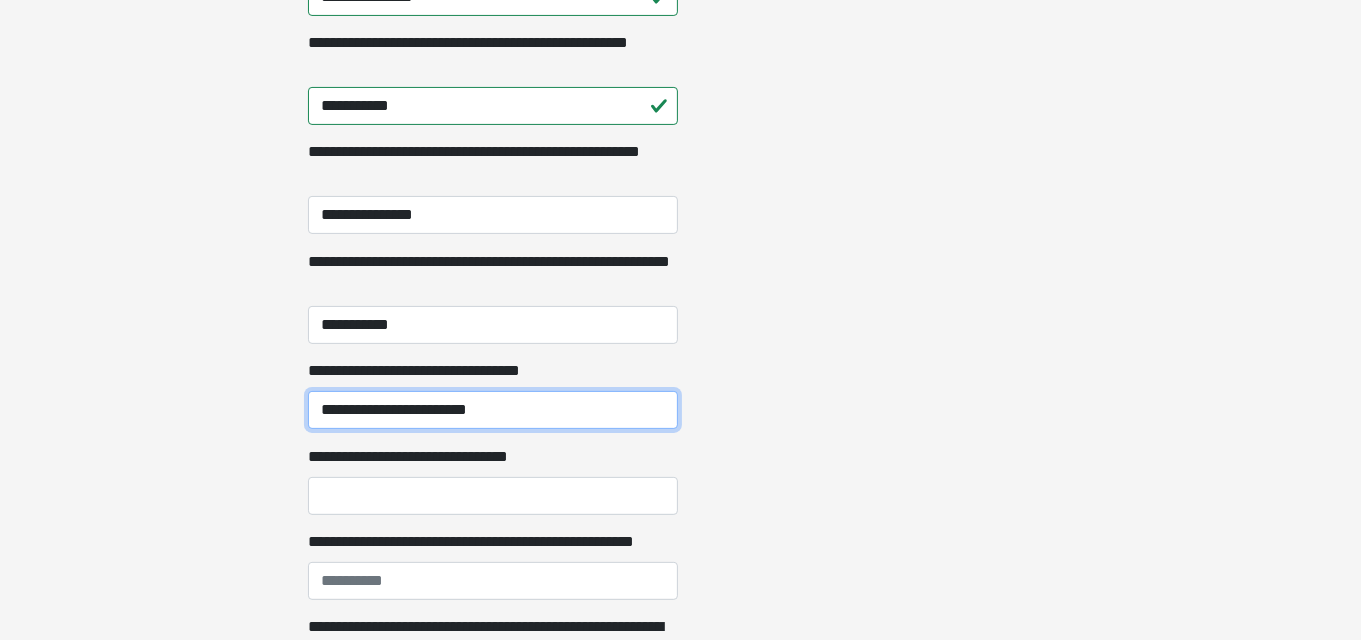 drag, startPoint x: 624, startPoint y: 426, endPoint x: 569, endPoint y: 422, distance: 55.145264 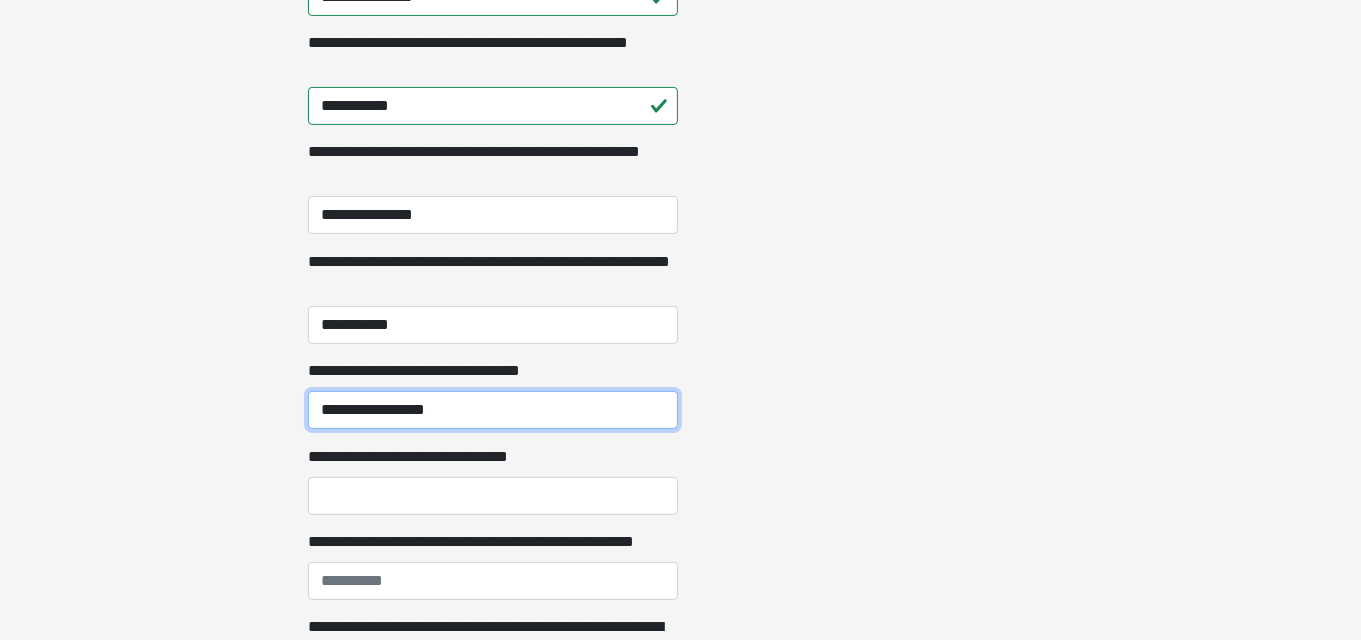 click on "**********" at bounding box center (493, 410) 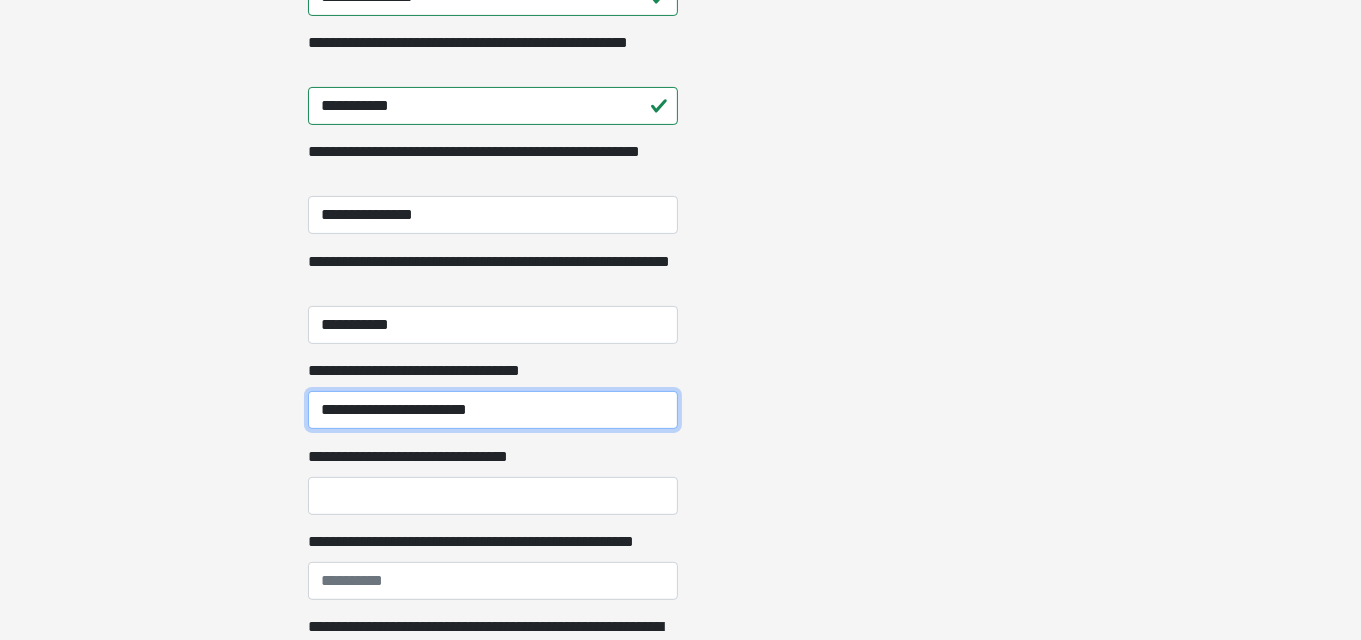 type on "**********" 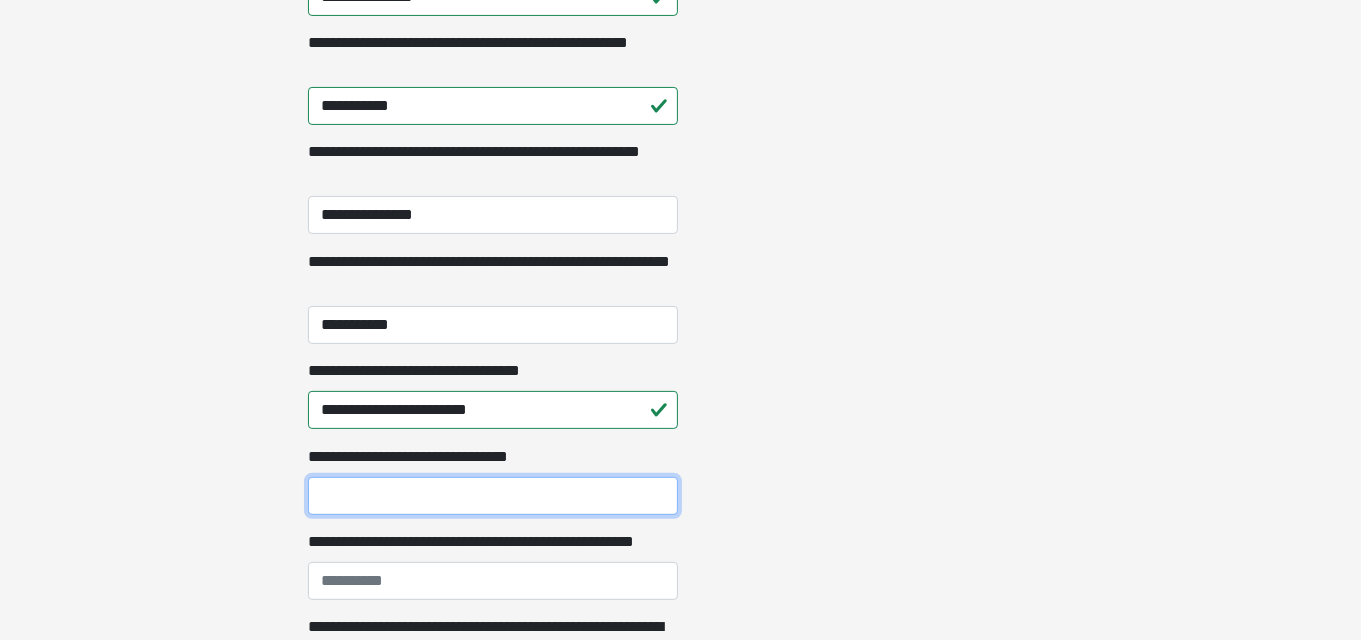 click on "**********" at bounding box center [493, 496] 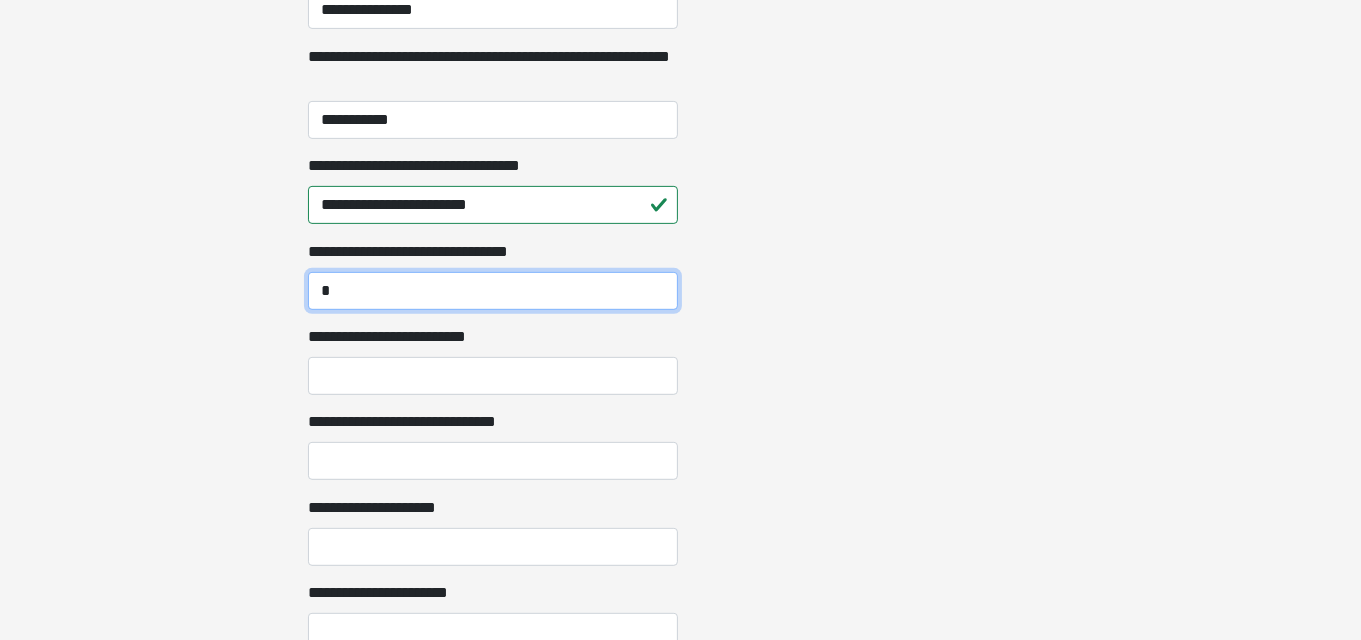 scroll, scrollTop: 667, scrollLeft: 0, axis: vertical 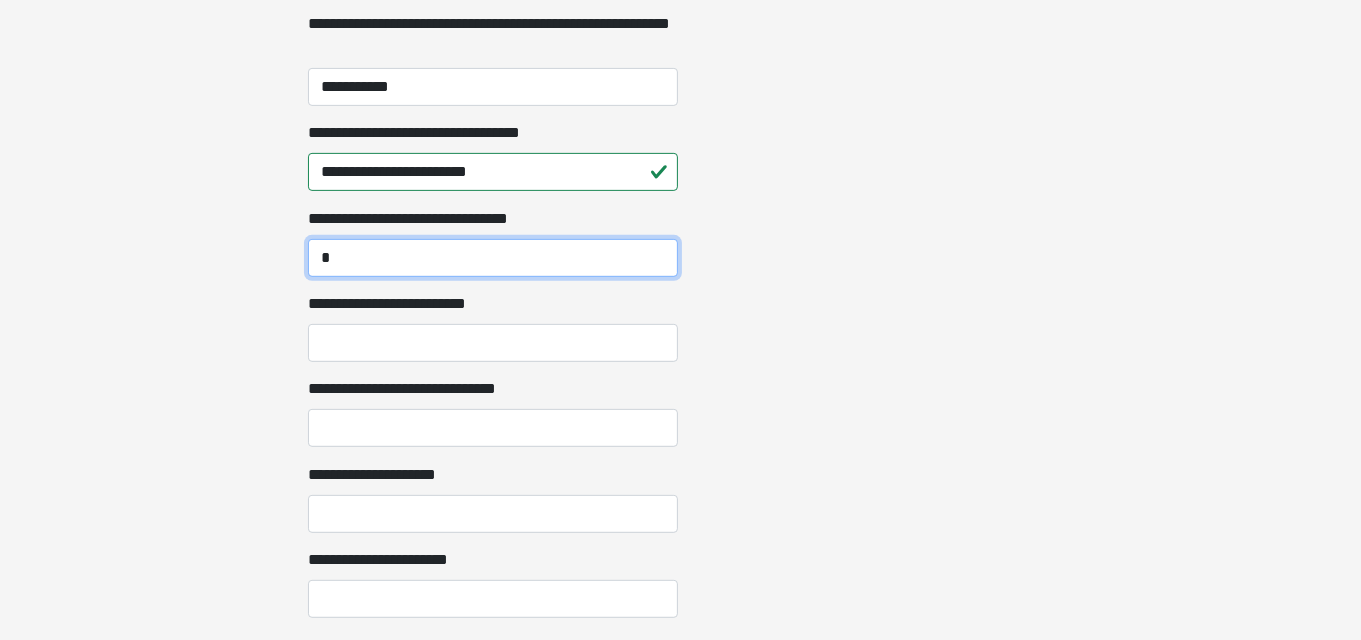 type on "*" 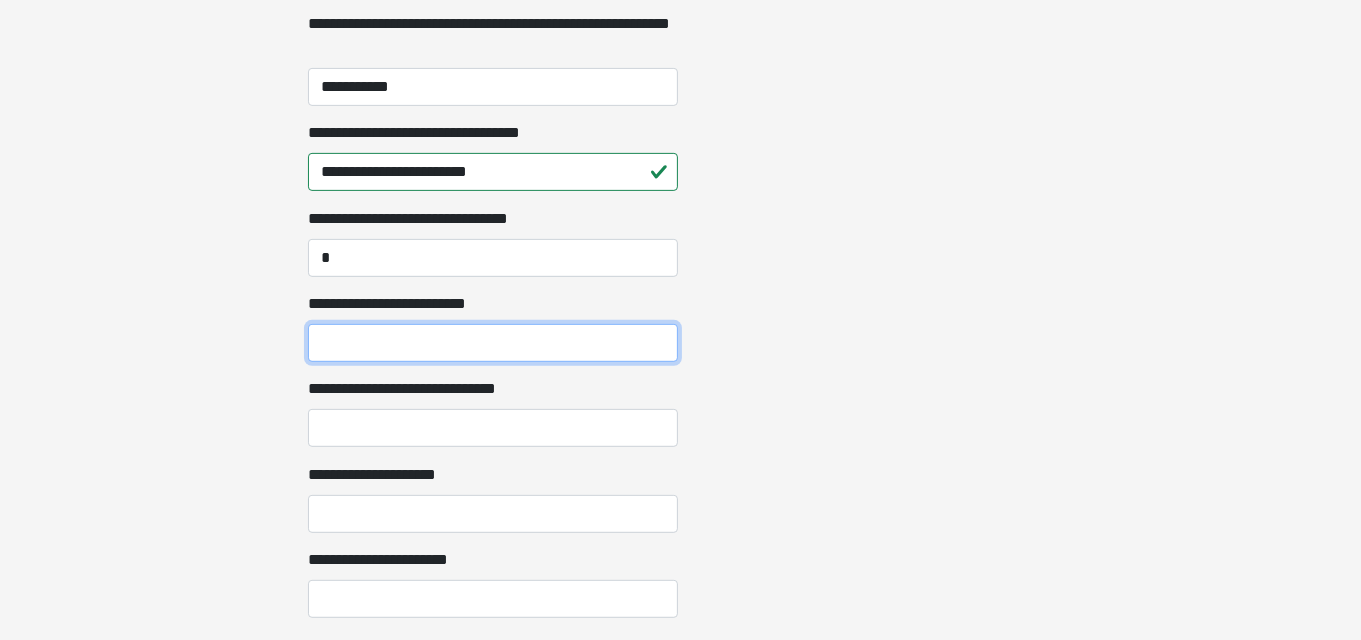 click on "**********" at bounding box center [493, 343] 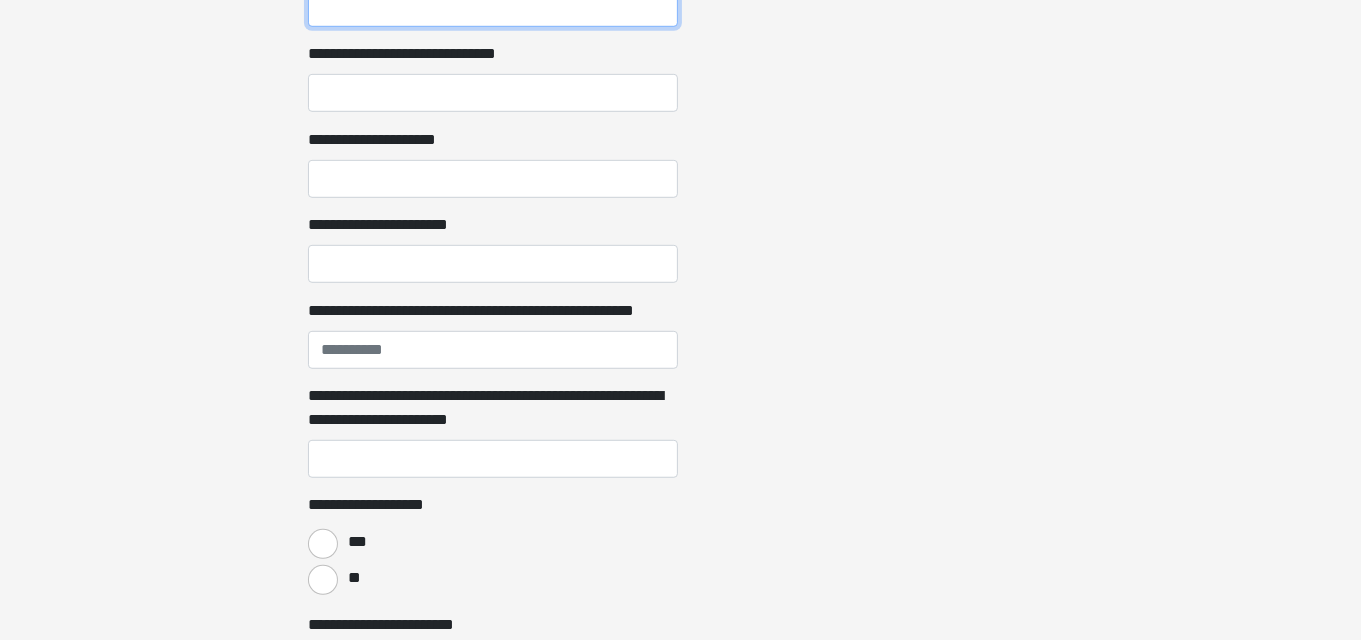 scroll, scrollTop: 1002, scrollLeft: 0, axis: vertical 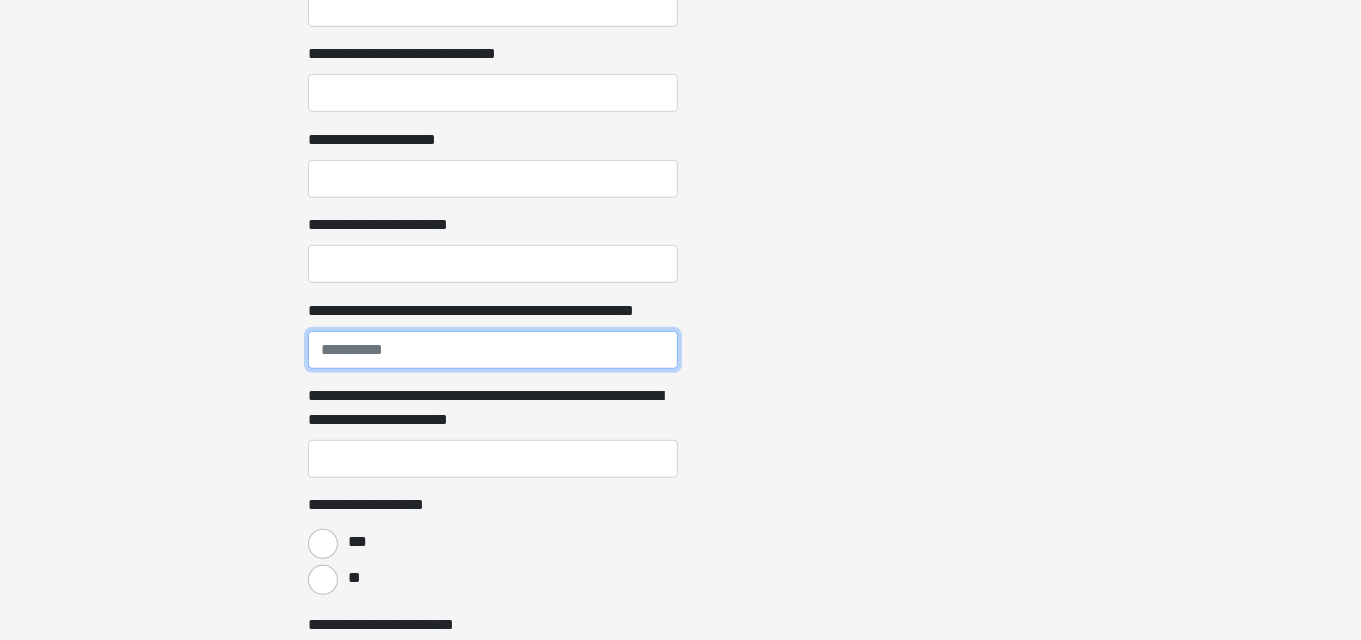 click on "**********" at bounding box center (493, 350) 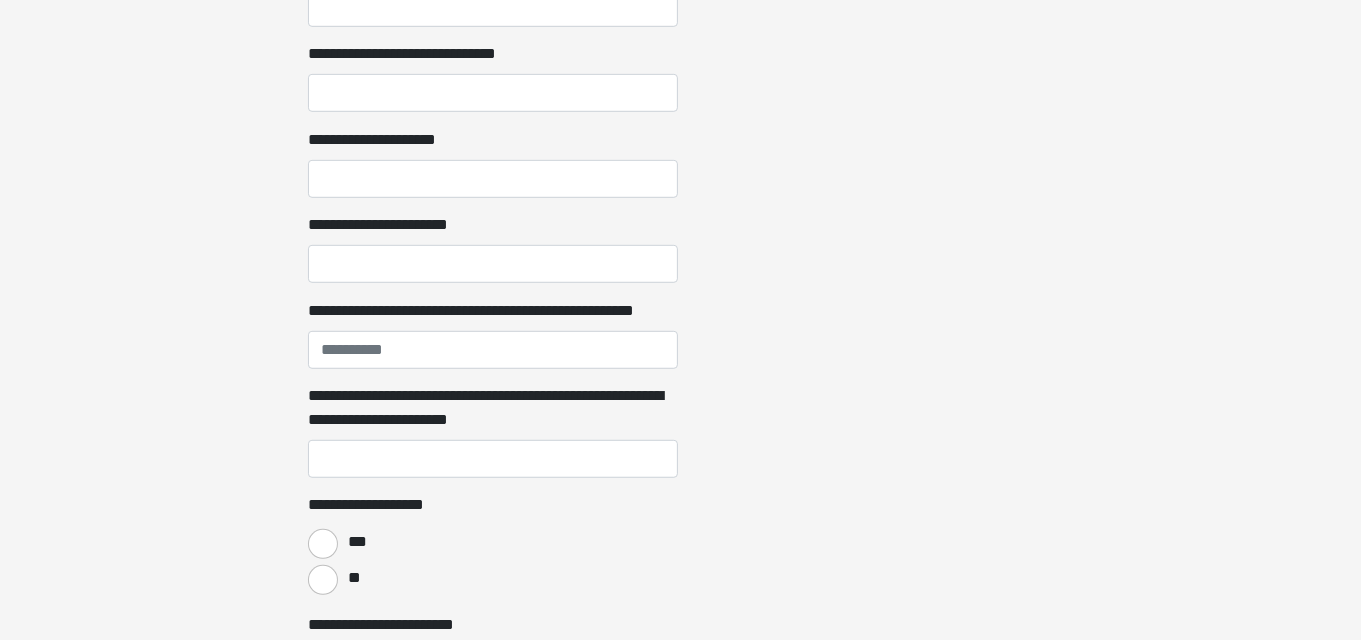 click on "**********" at bounding box center (680, -682) 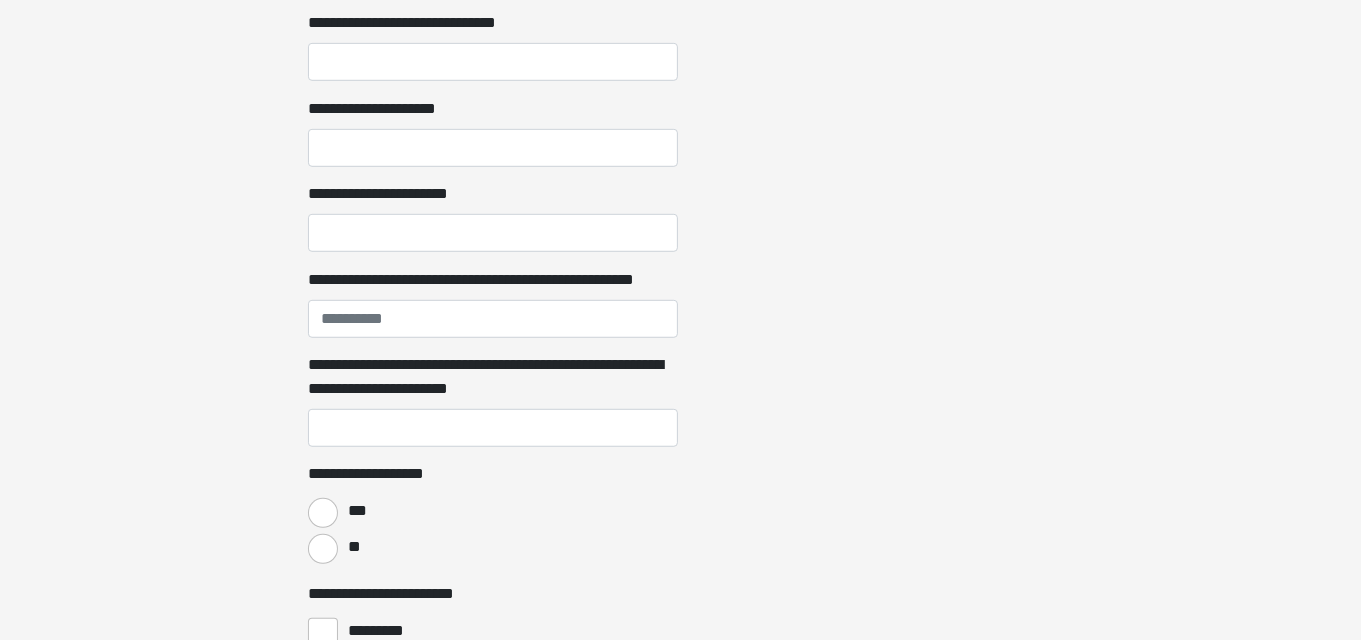 scroll, scrollTop: 1033, scrollLeft: 0, axis: vertical 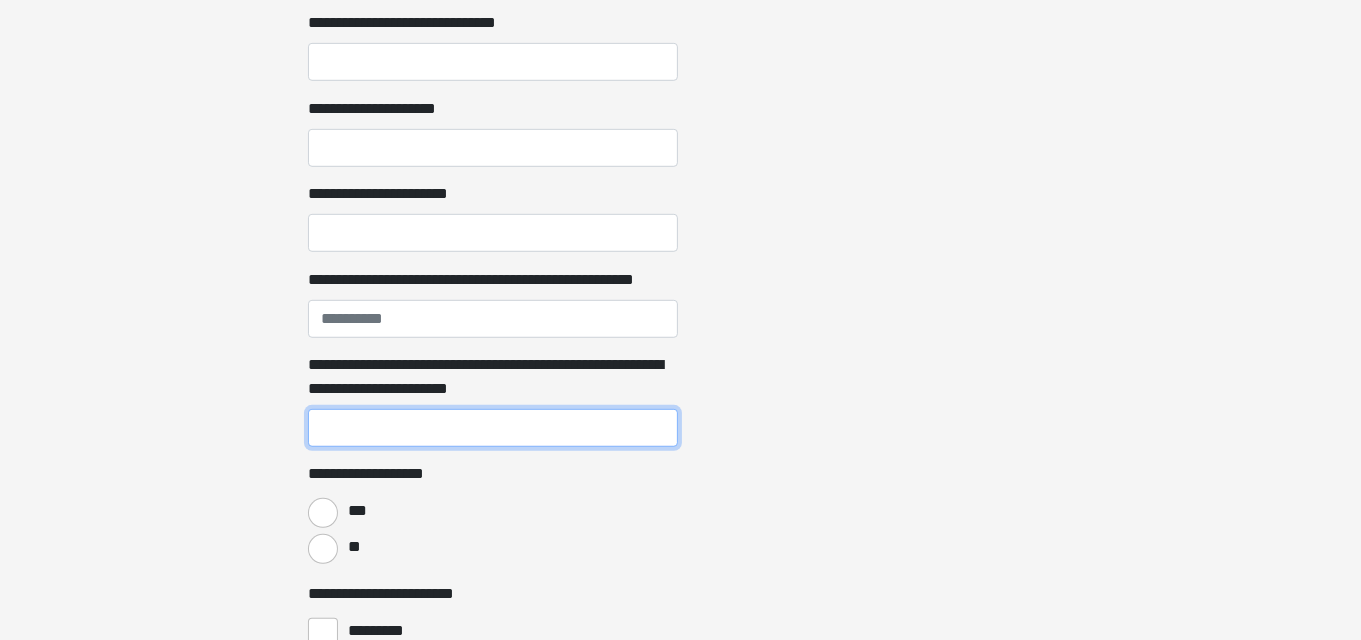 click on "**********" at bounding box center [493, 428] 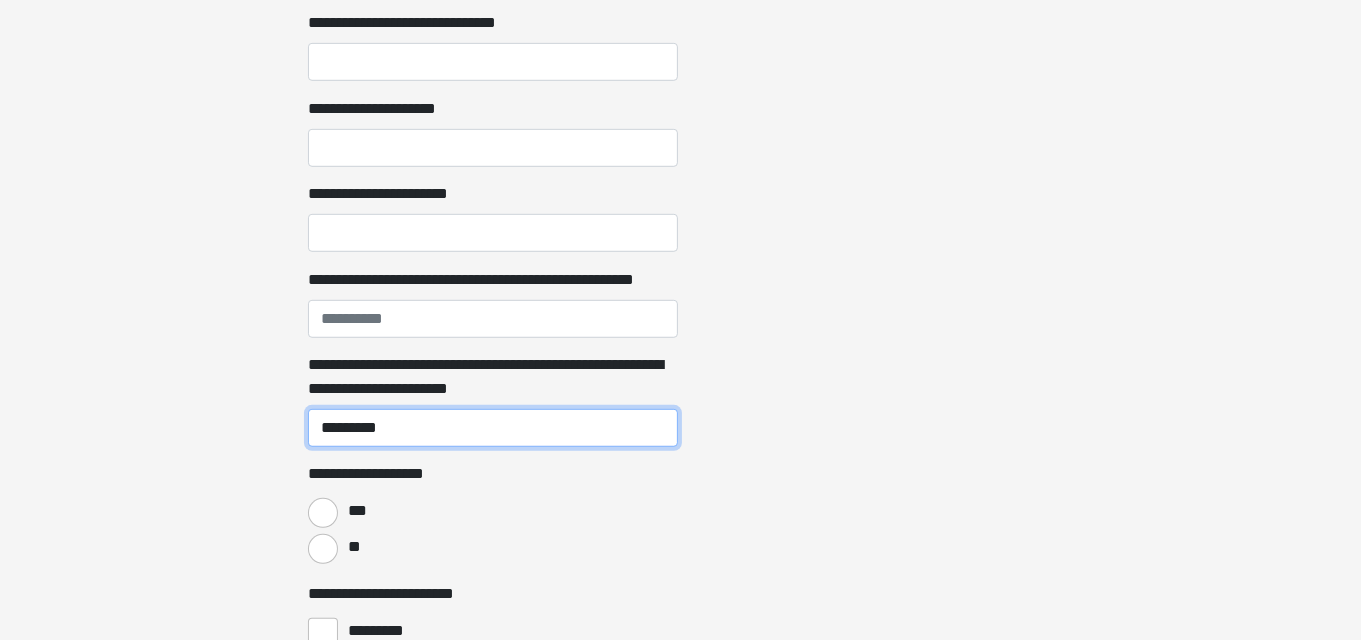 type on "*********" 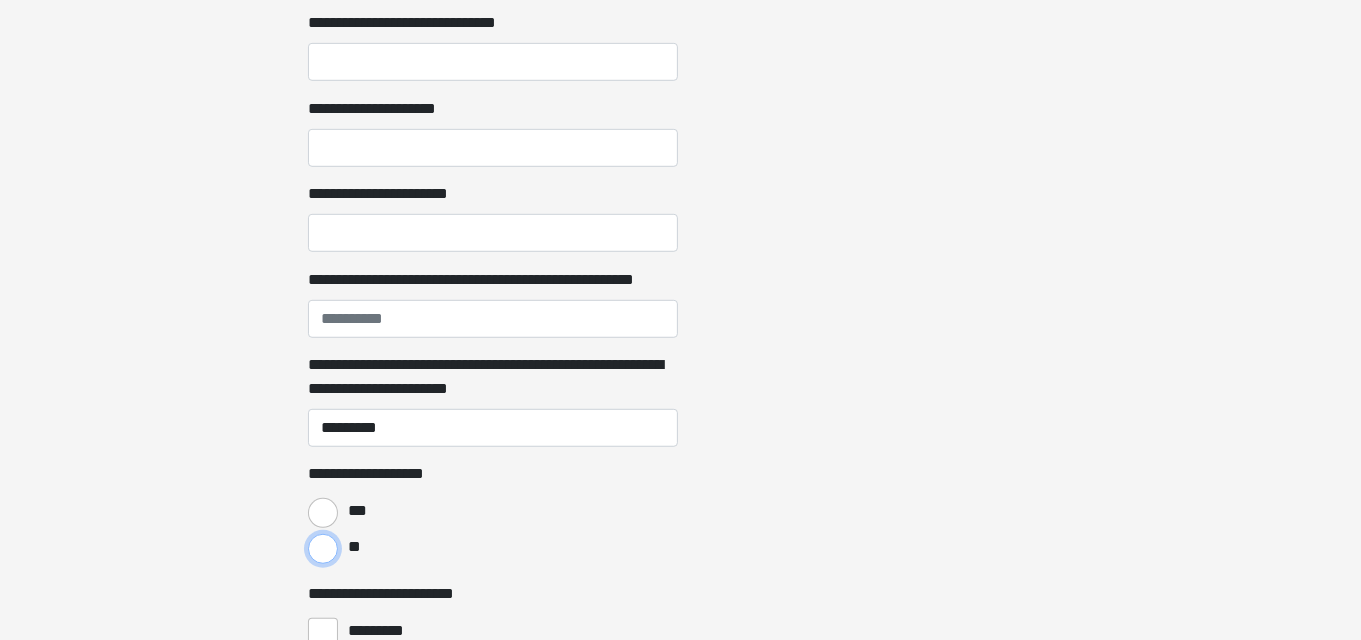 click on "**" at bounding box center (323, 549) 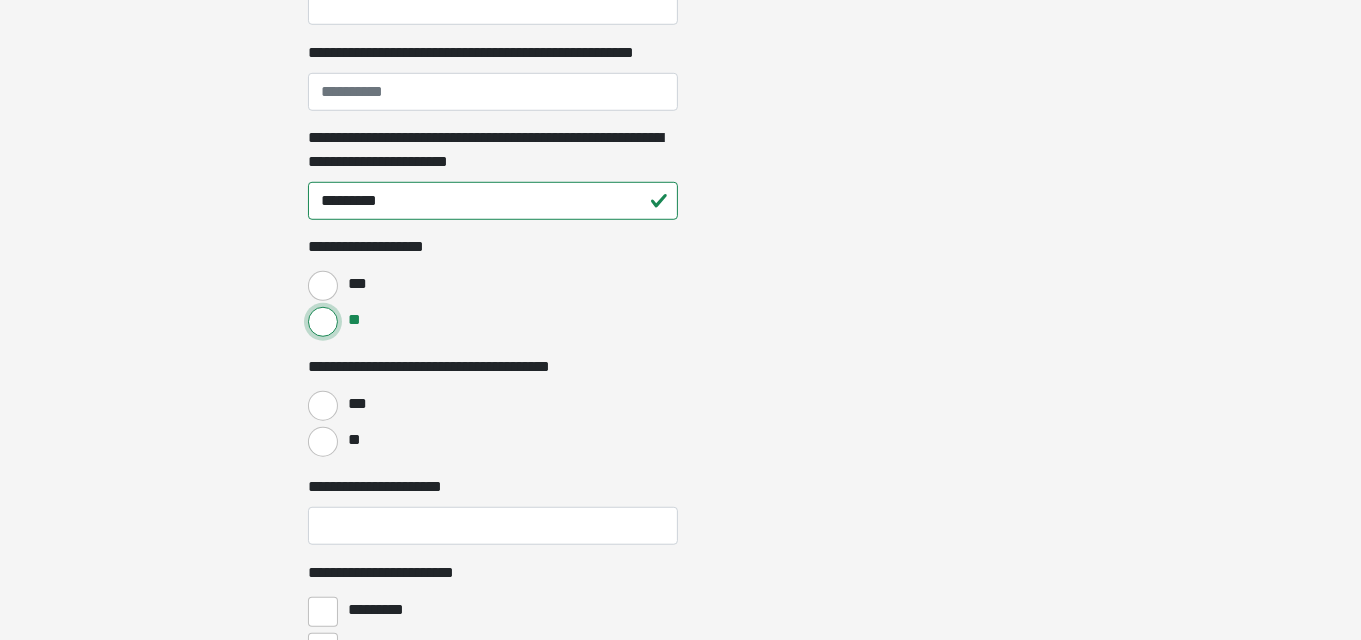 scroll, scrollTop: 1283, scrollLeft: 0, axis: vertical 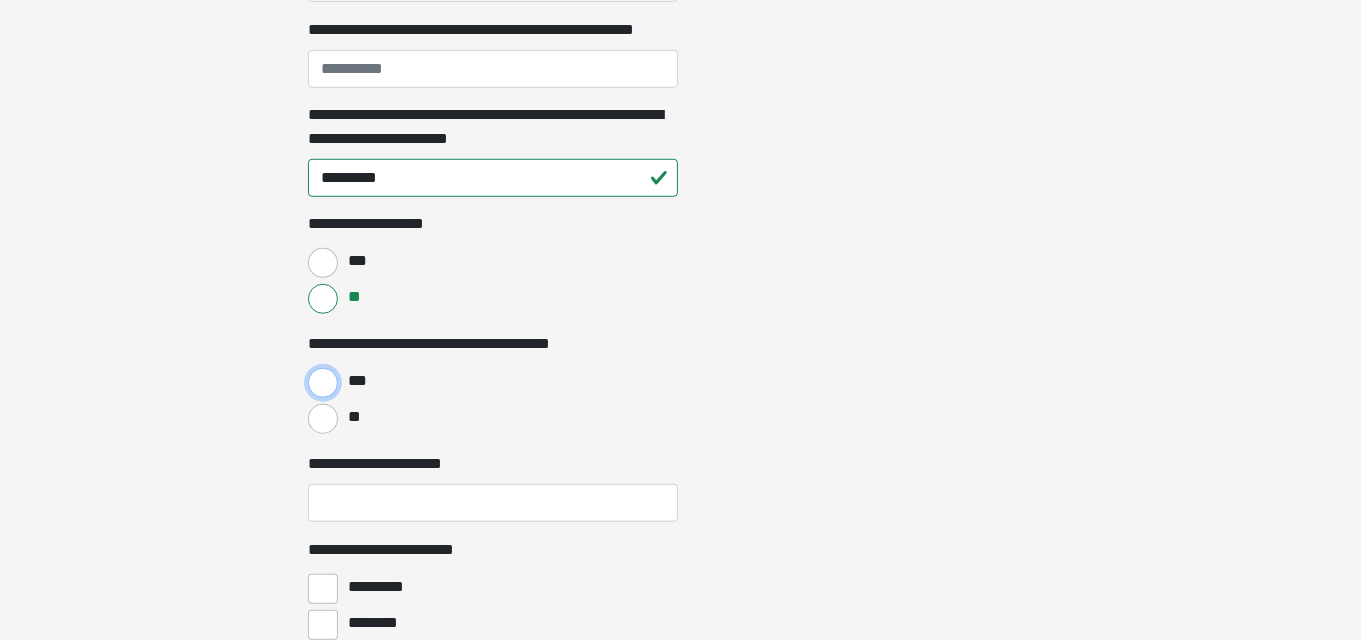 click on "***" at bounding box center [323, 383] 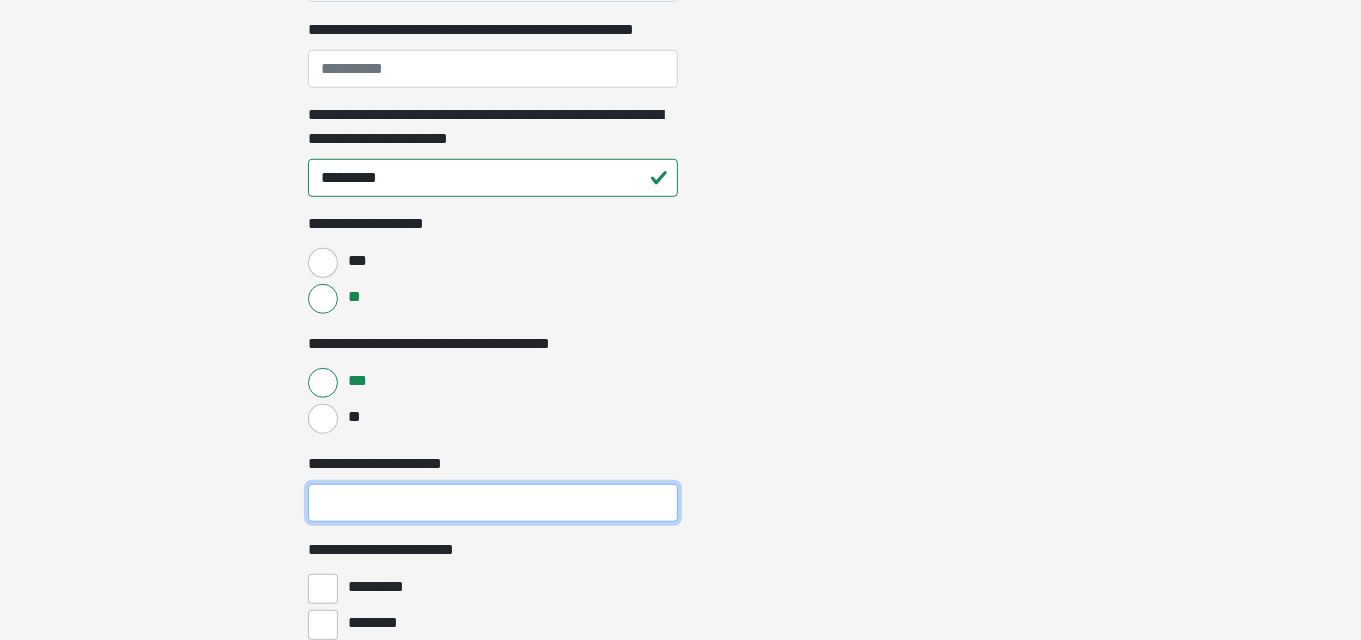 click on "**********" at bounding box center (493, 503) 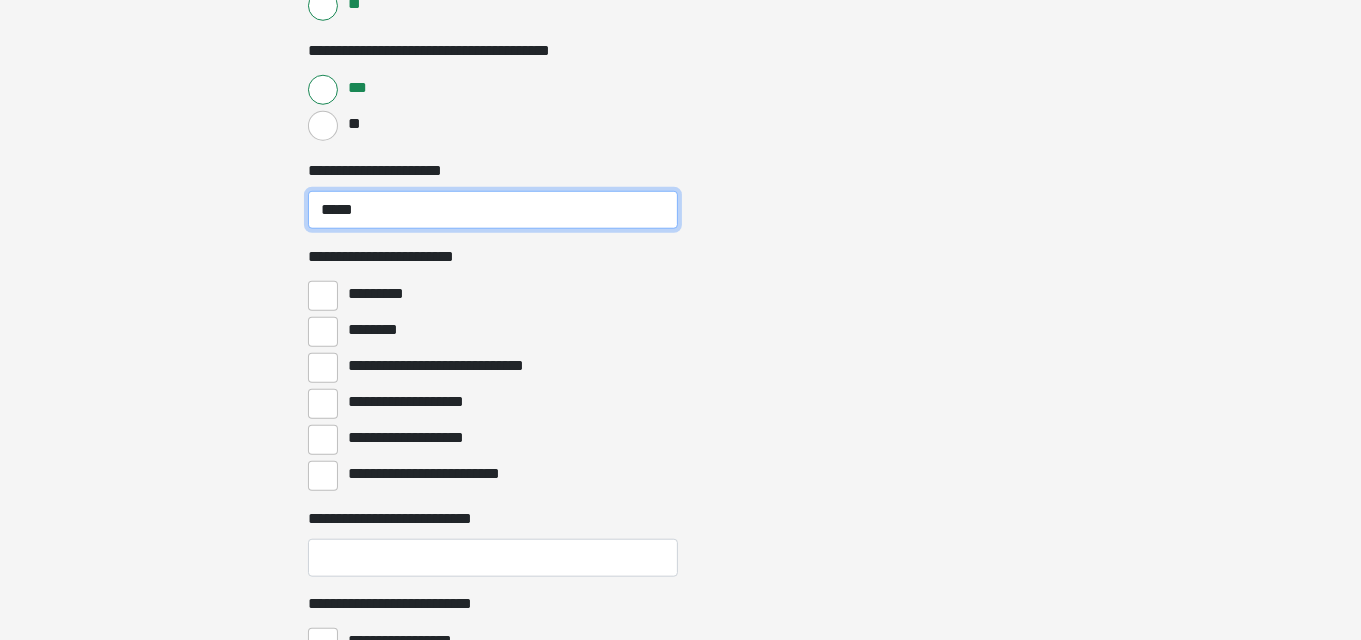 scroll, scrollTop: 1576, scrollLeft: 0, axis: vertical 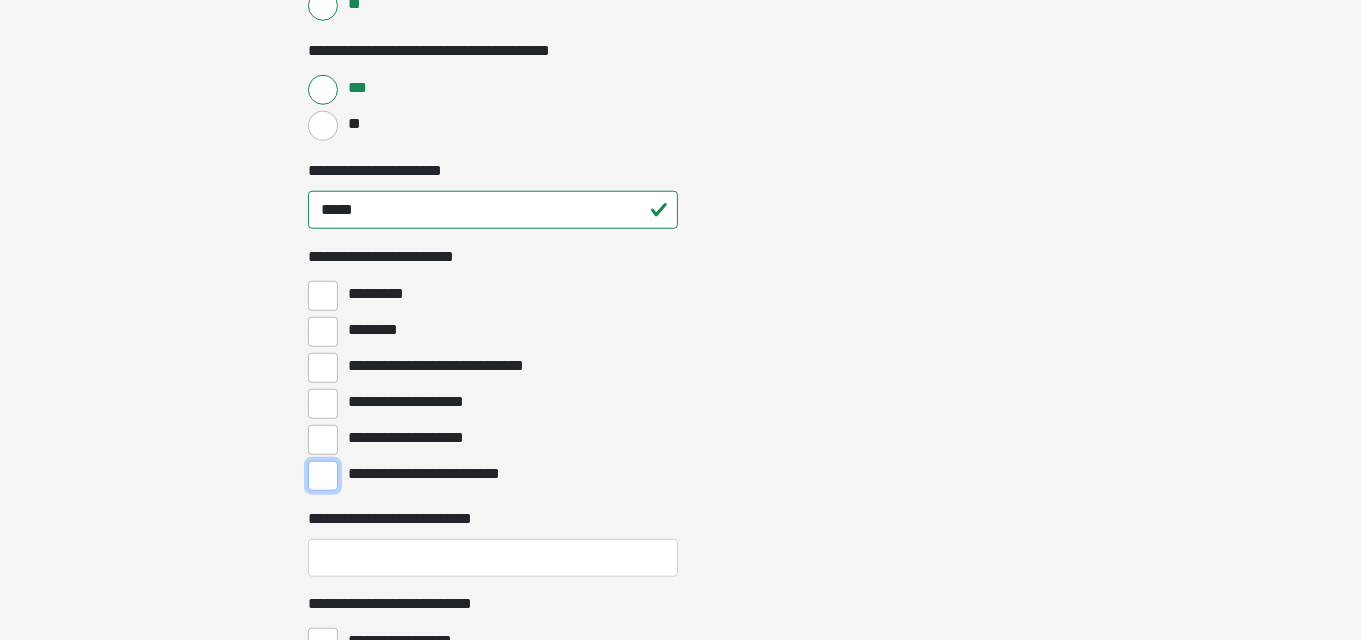 click on "**********" at bounding box center (323, 476) 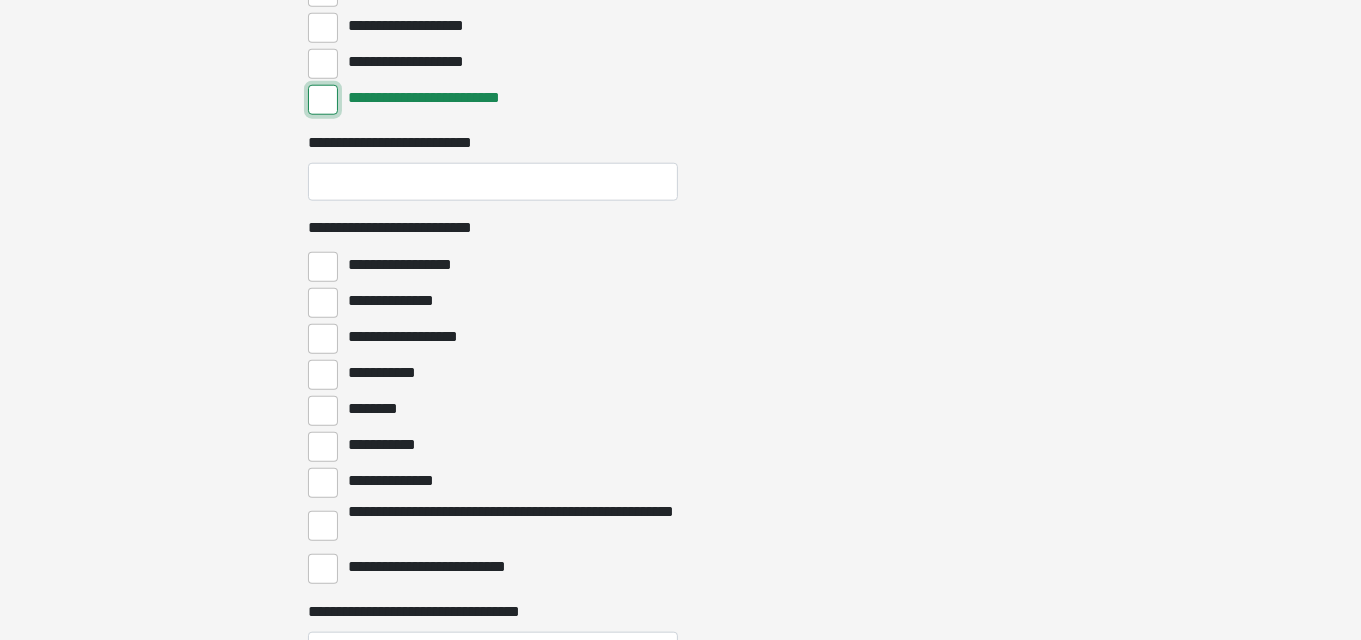 scroll, scrollTop: 1952, scrollLeft: 0, axis: vertical 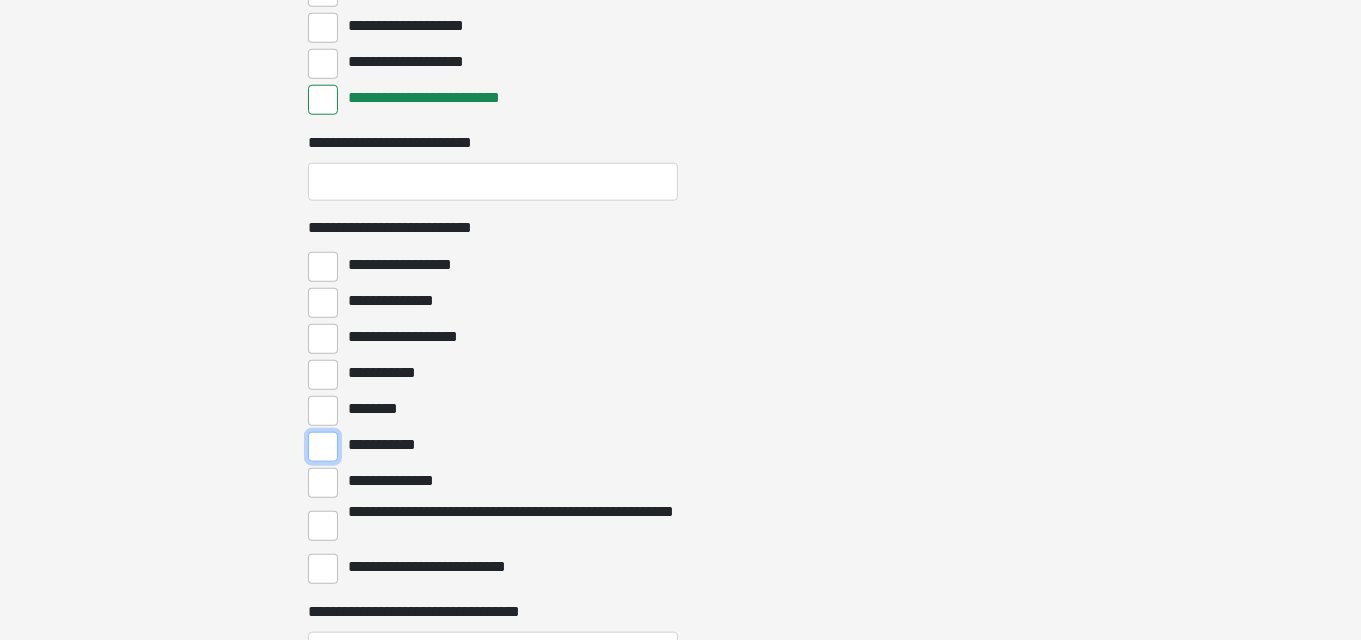 click on "**********" at bounding box center [323, 447] 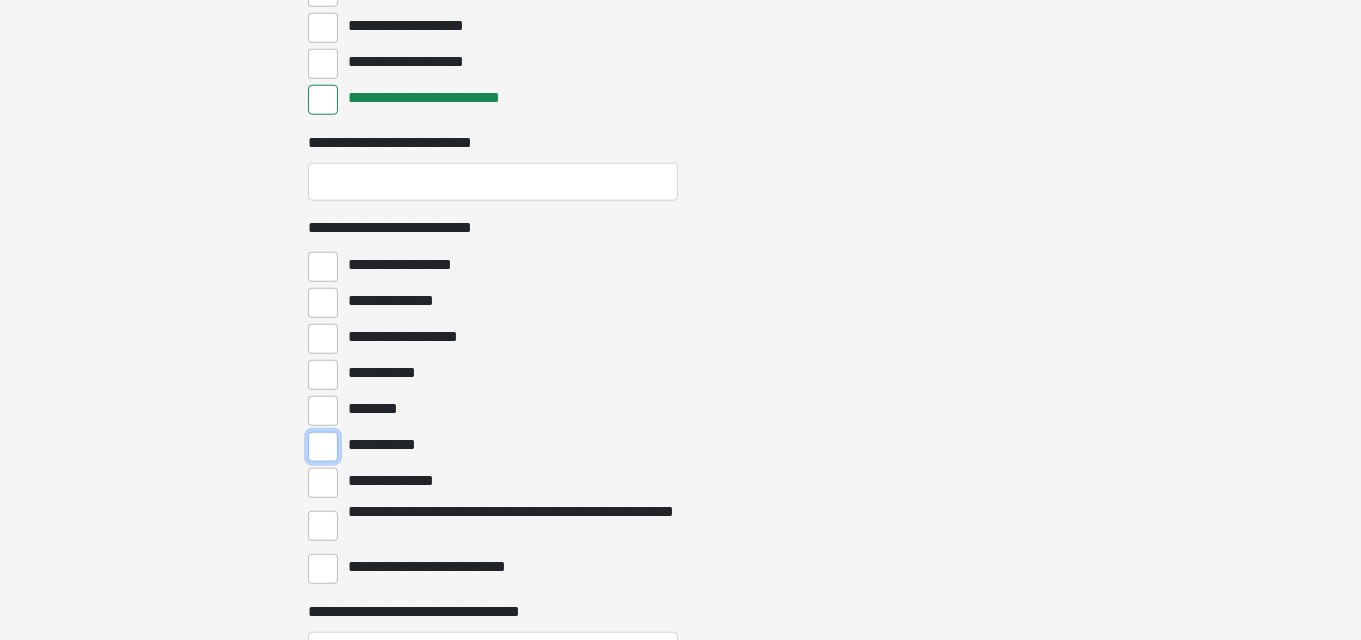 checkbox on "****" 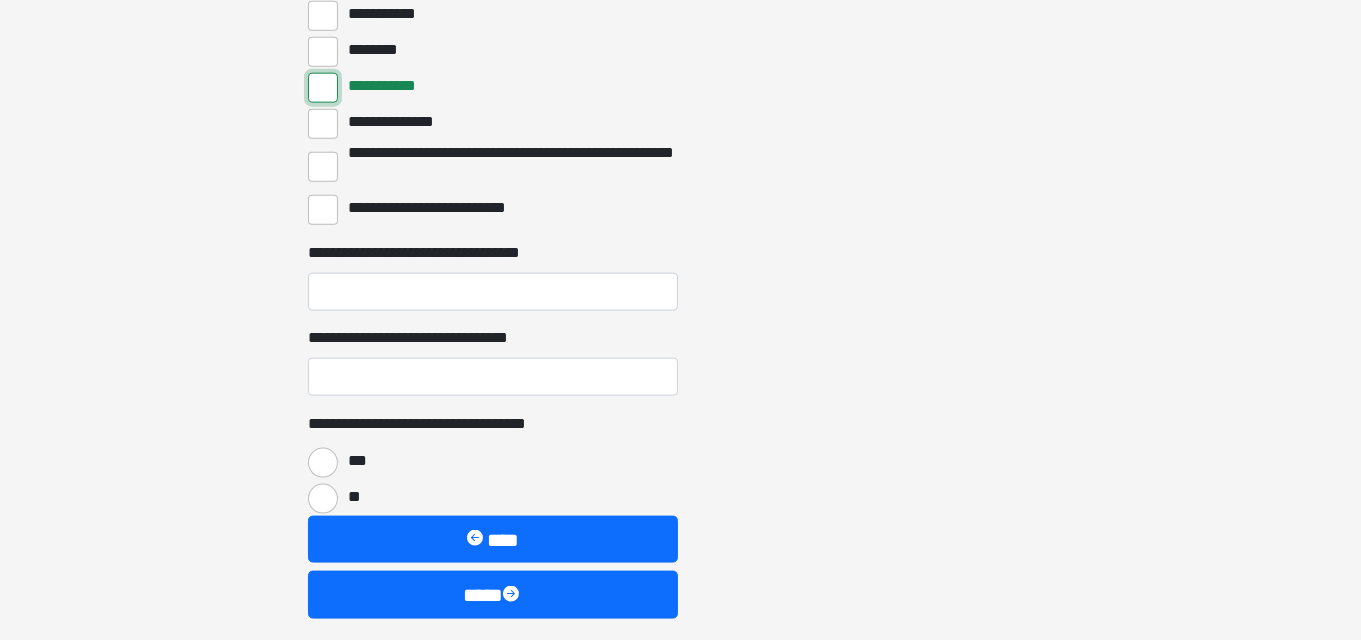 scroll, scrollTop: 2314, scrollLeft: 0, axis: vertical 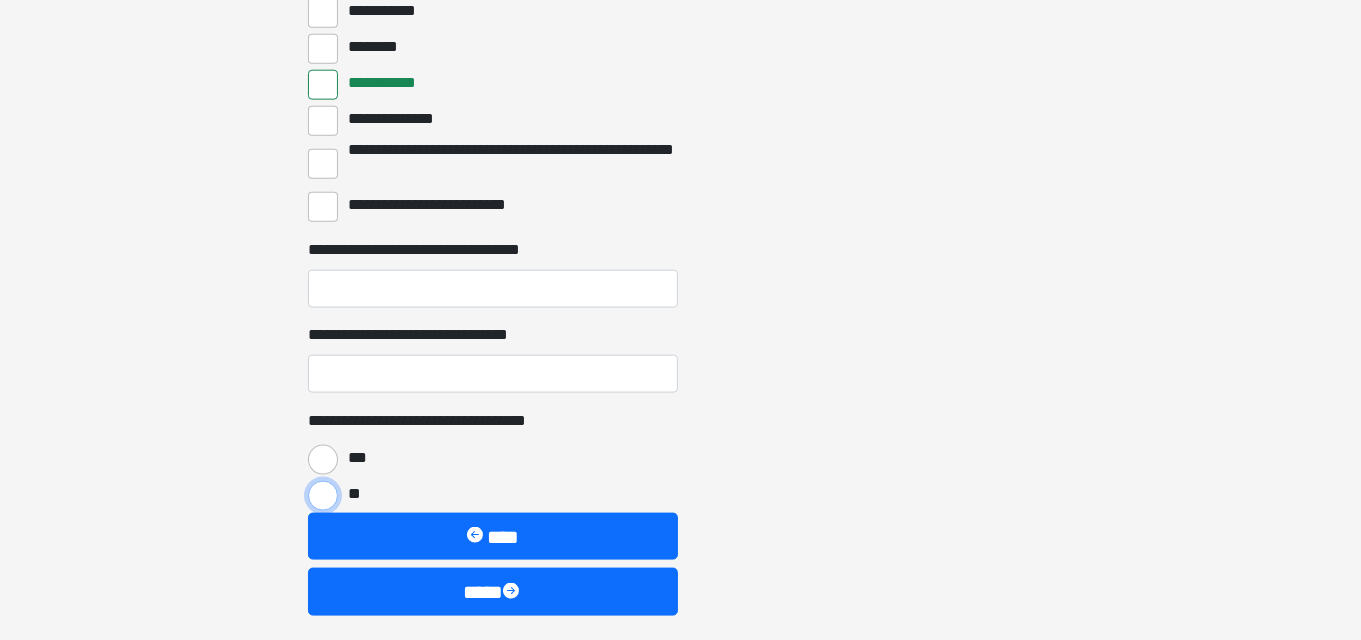 click on "**" at bounding box center [323, 496] 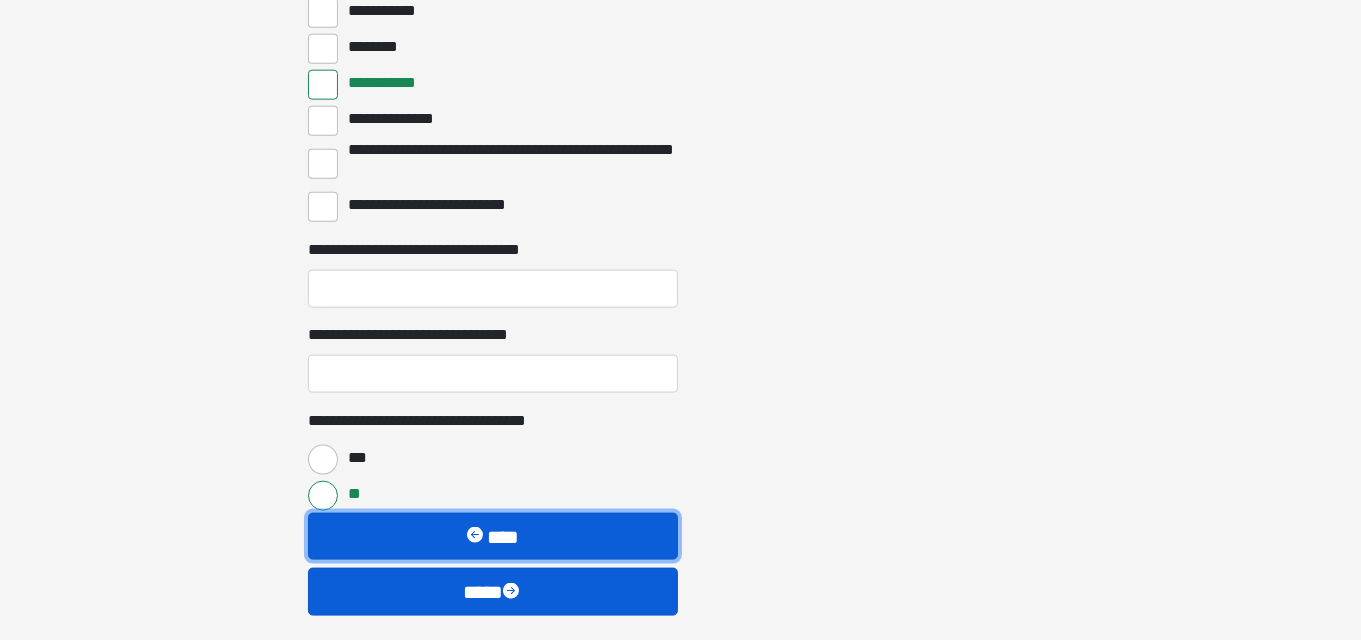 click on "****
****" at bounding box center (493, 564) 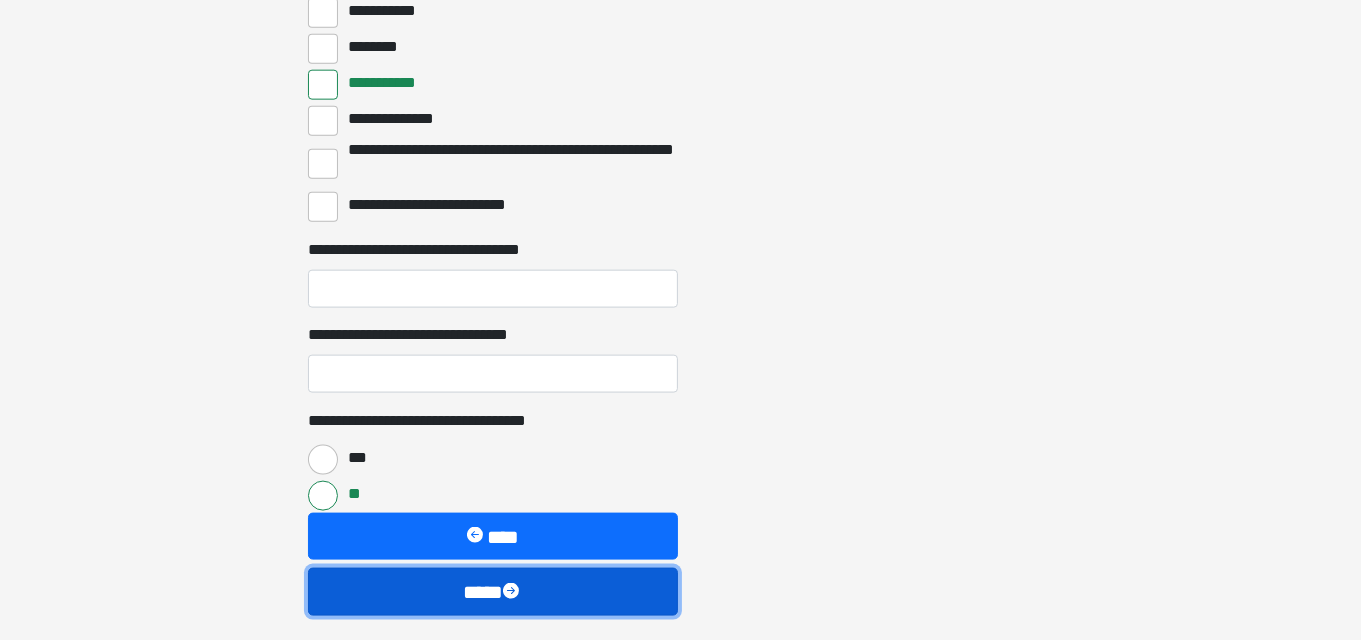 click on "****" at bounding box center (493, 591) 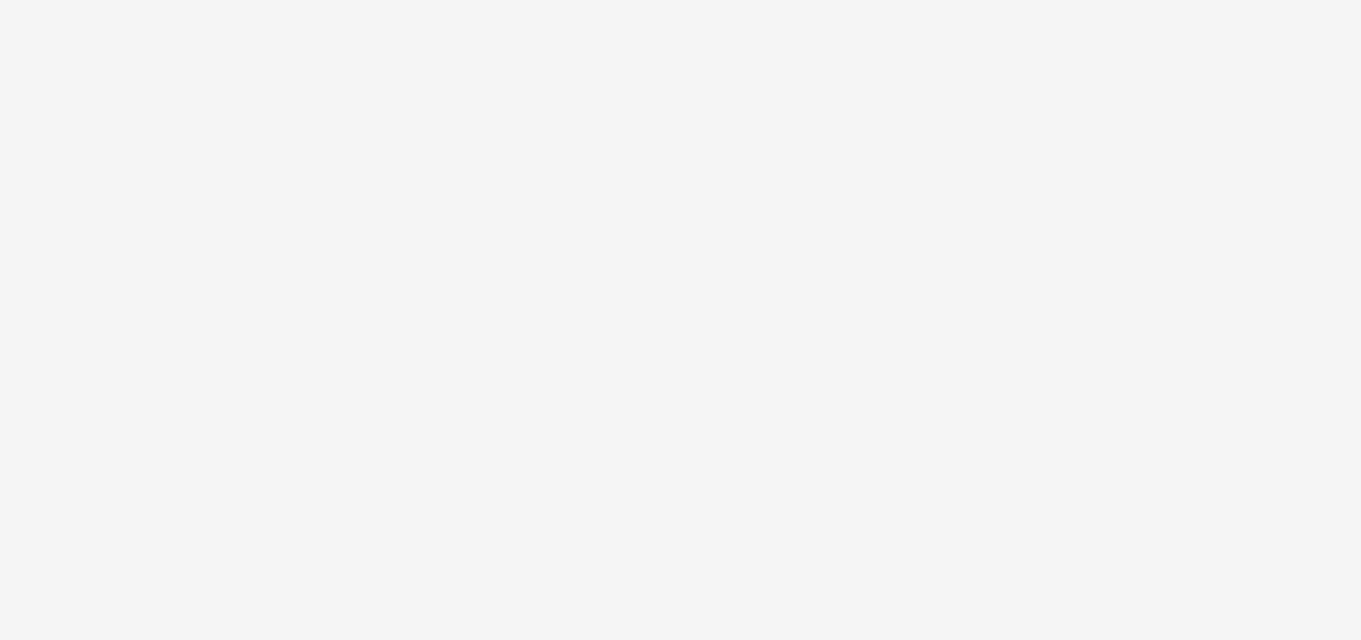 scroll, scrollTop: 121, scrollLeft: 0, axis: vertical 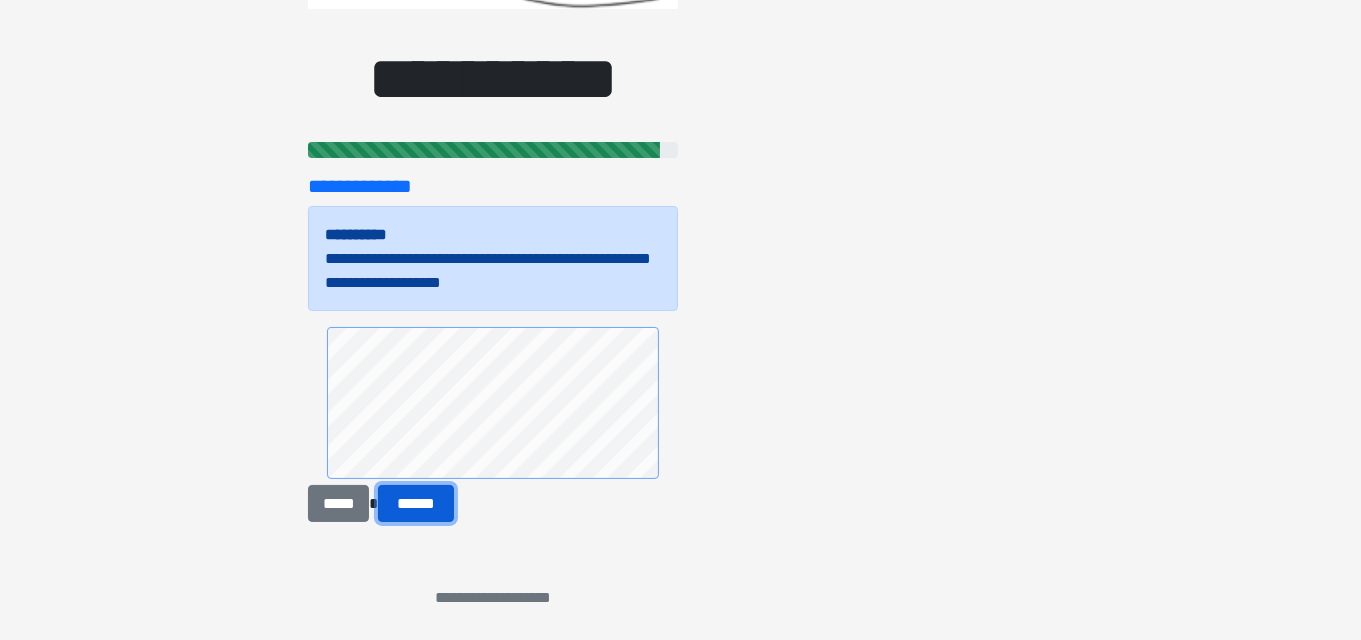click on "******" at bounding box center [415, 503] 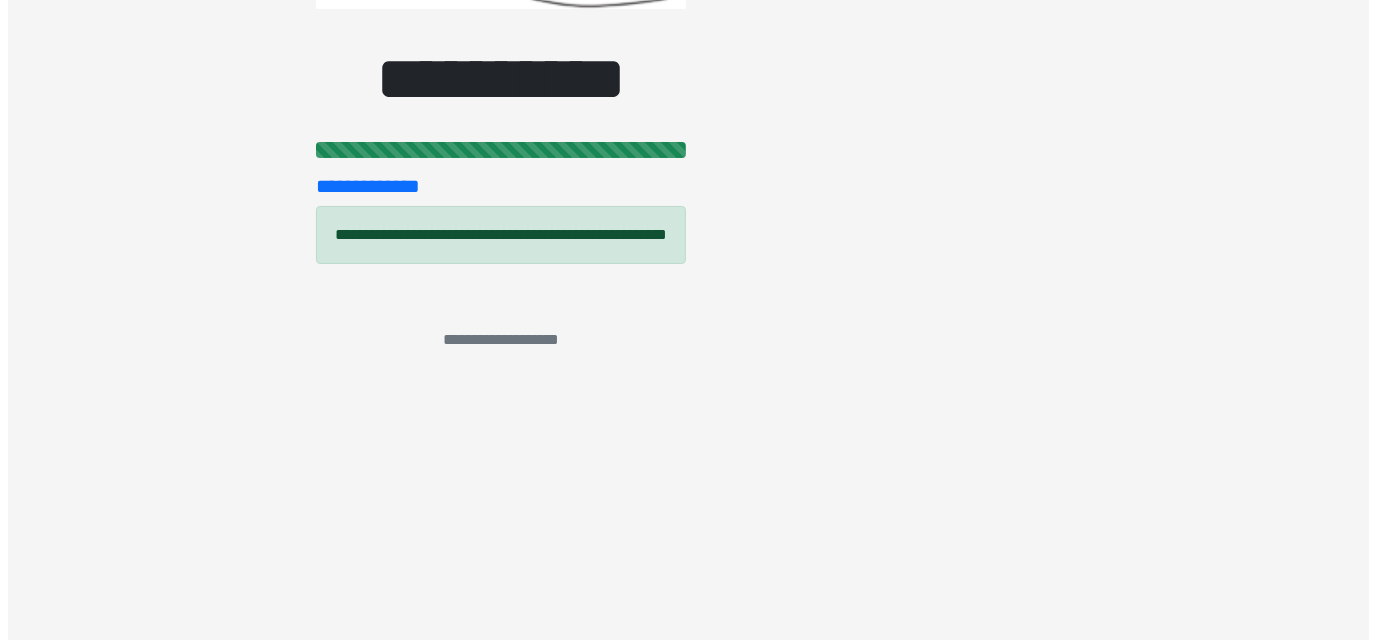 scroll, scrollTop: 0, scrollLeft: 0, axis: both 